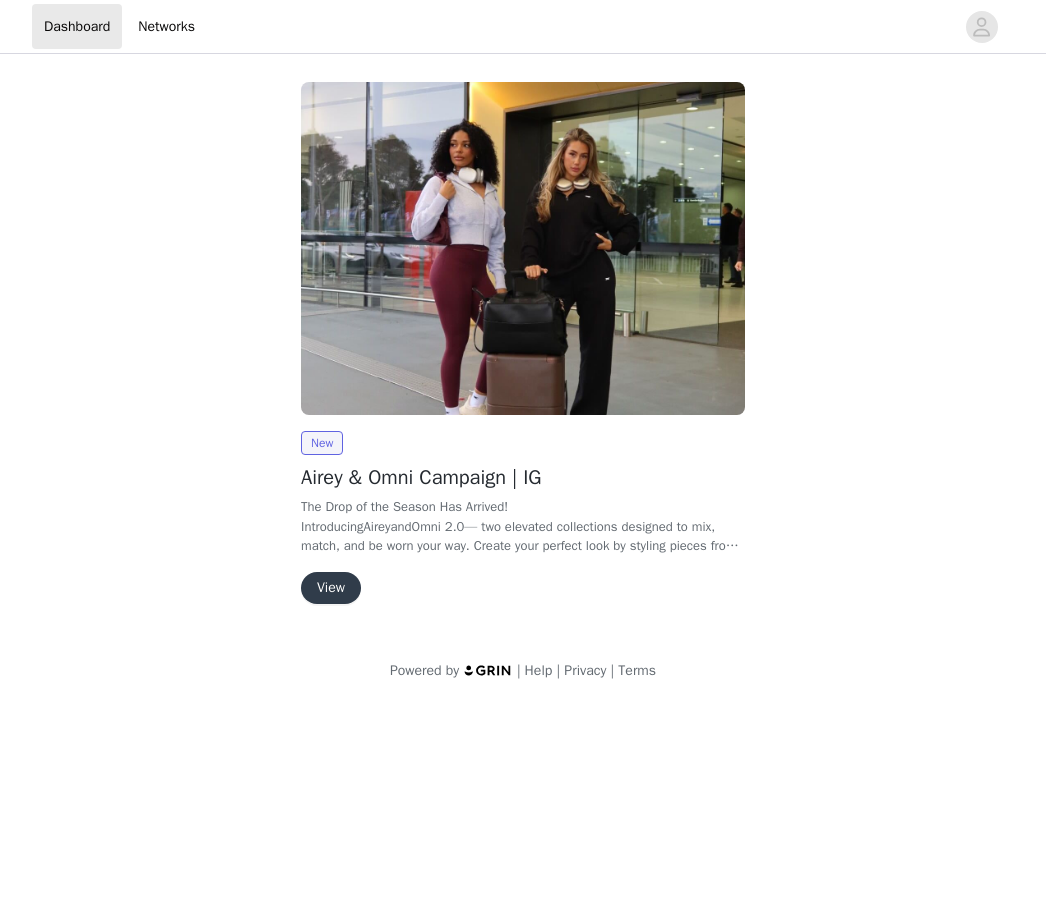 scroll, scrollTop: 0, scrollLeft: 0, axis: both 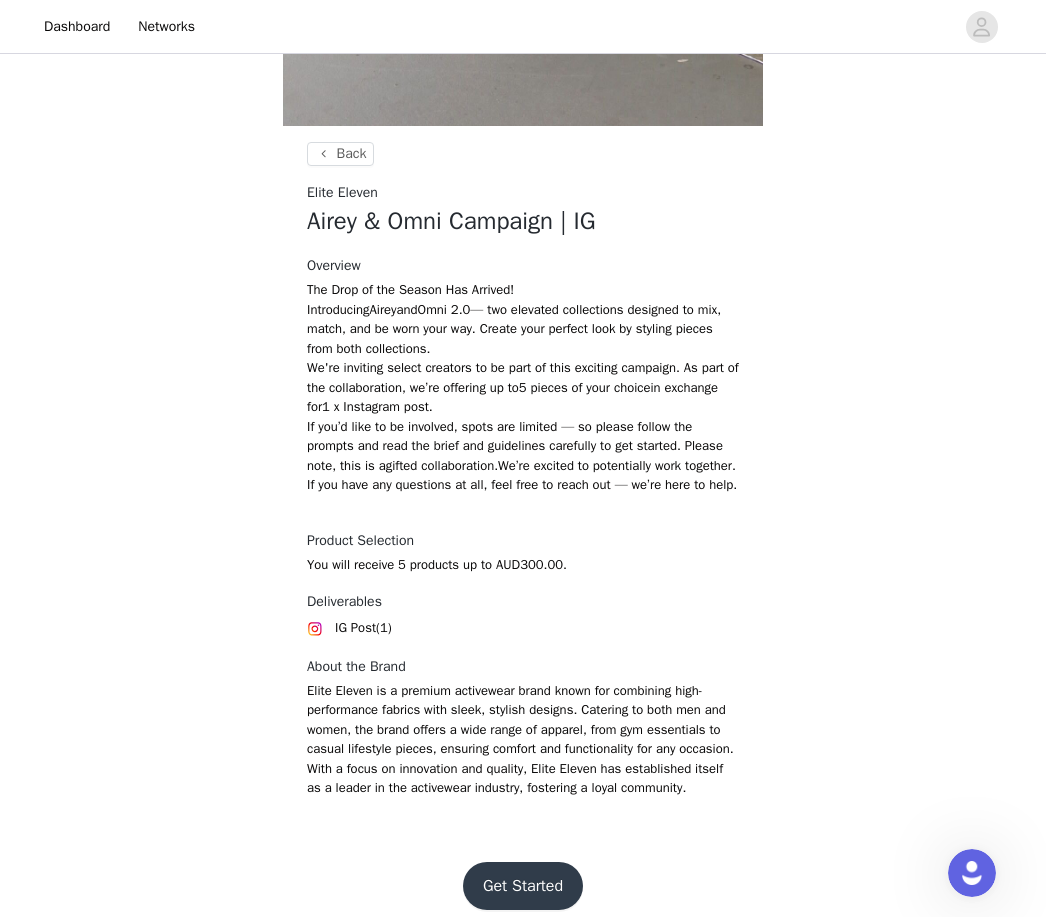 click on "Get Started" at bounding box center [523, 886] 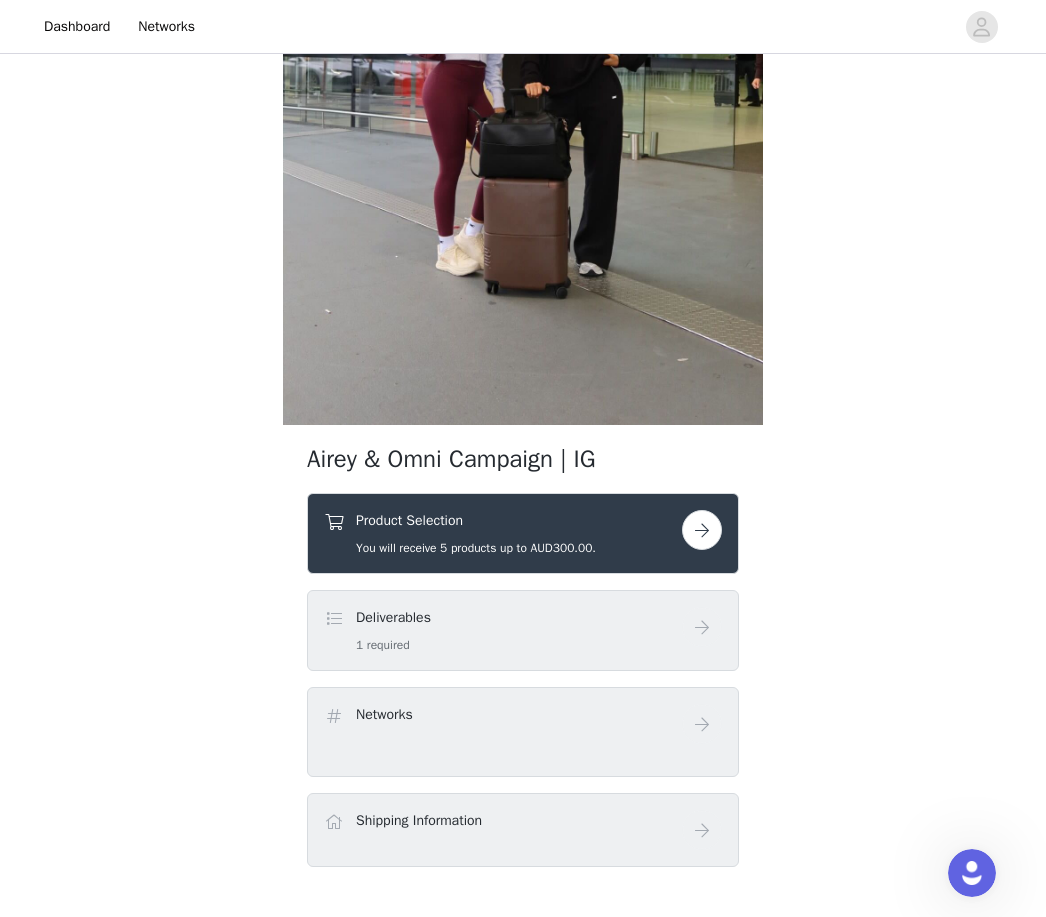 scroll, scrollTop: 408, scrollLeft: 0, axis: vertical 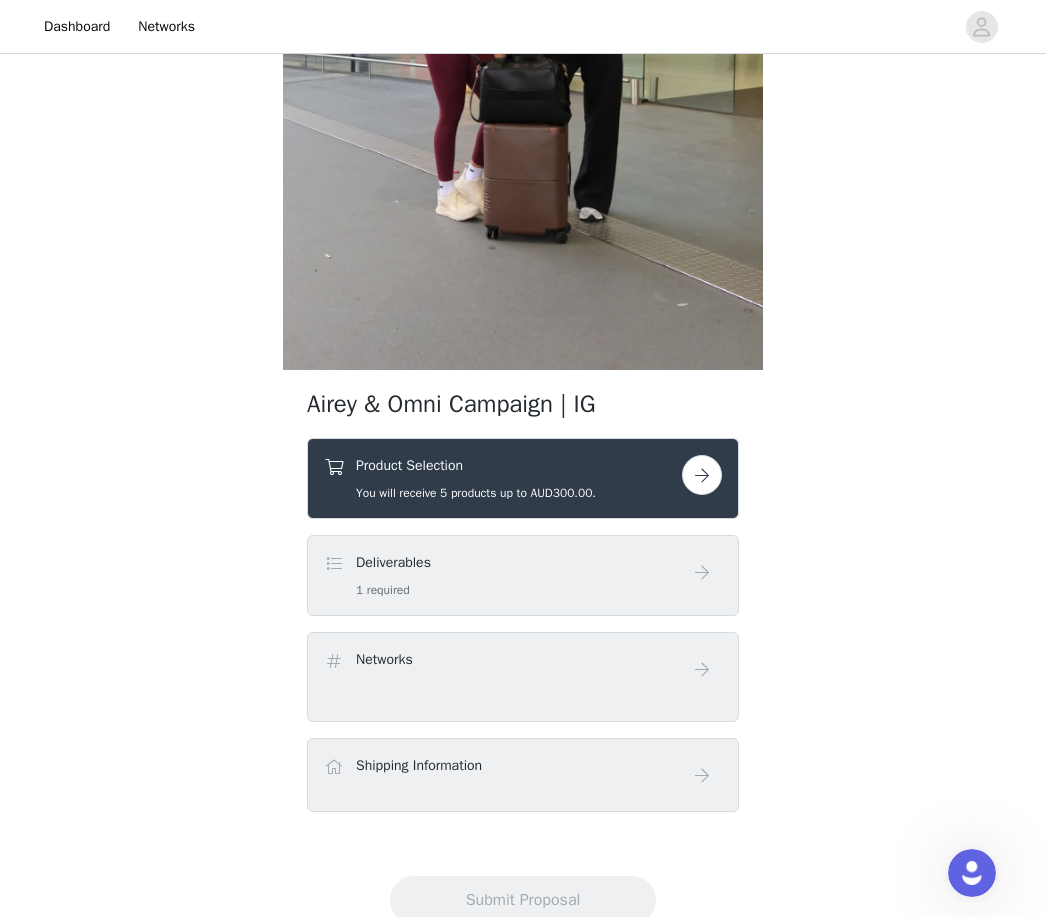 click at bounding box center (702, 475) 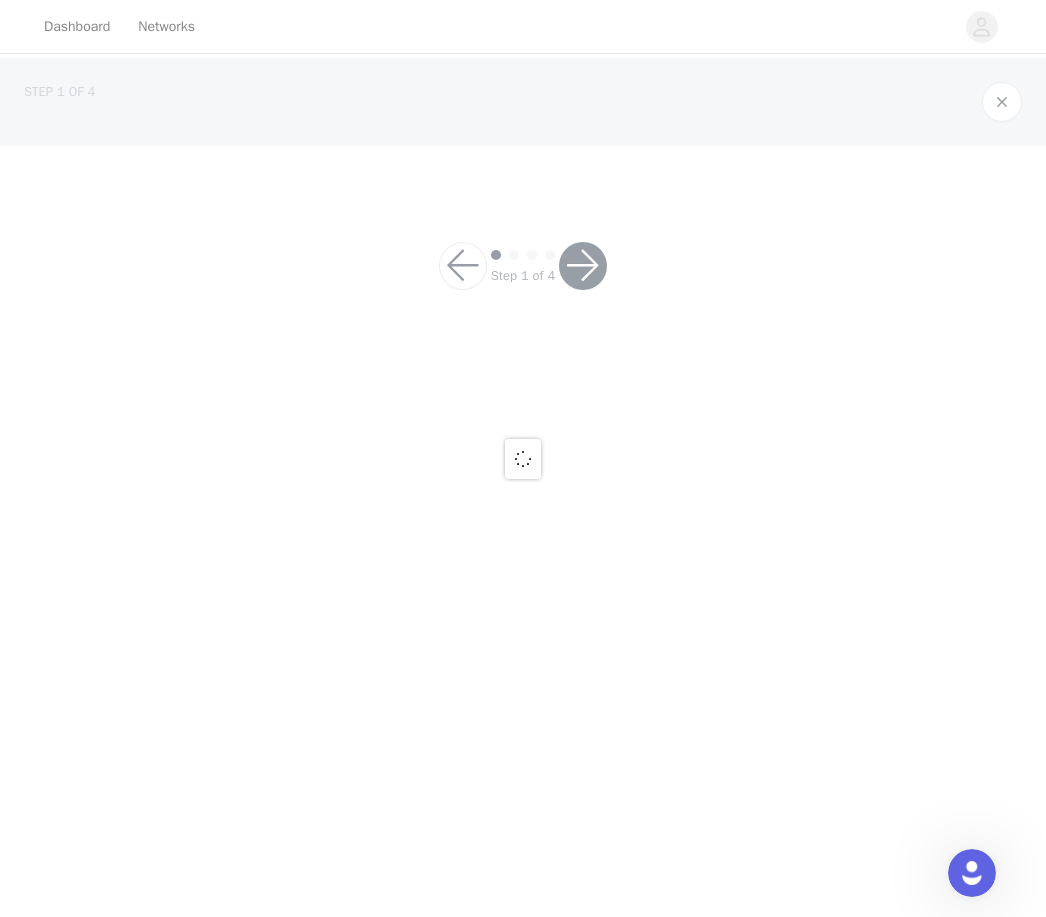 scroll, scrollTop: 0, scrollLeft: 0, axis: both 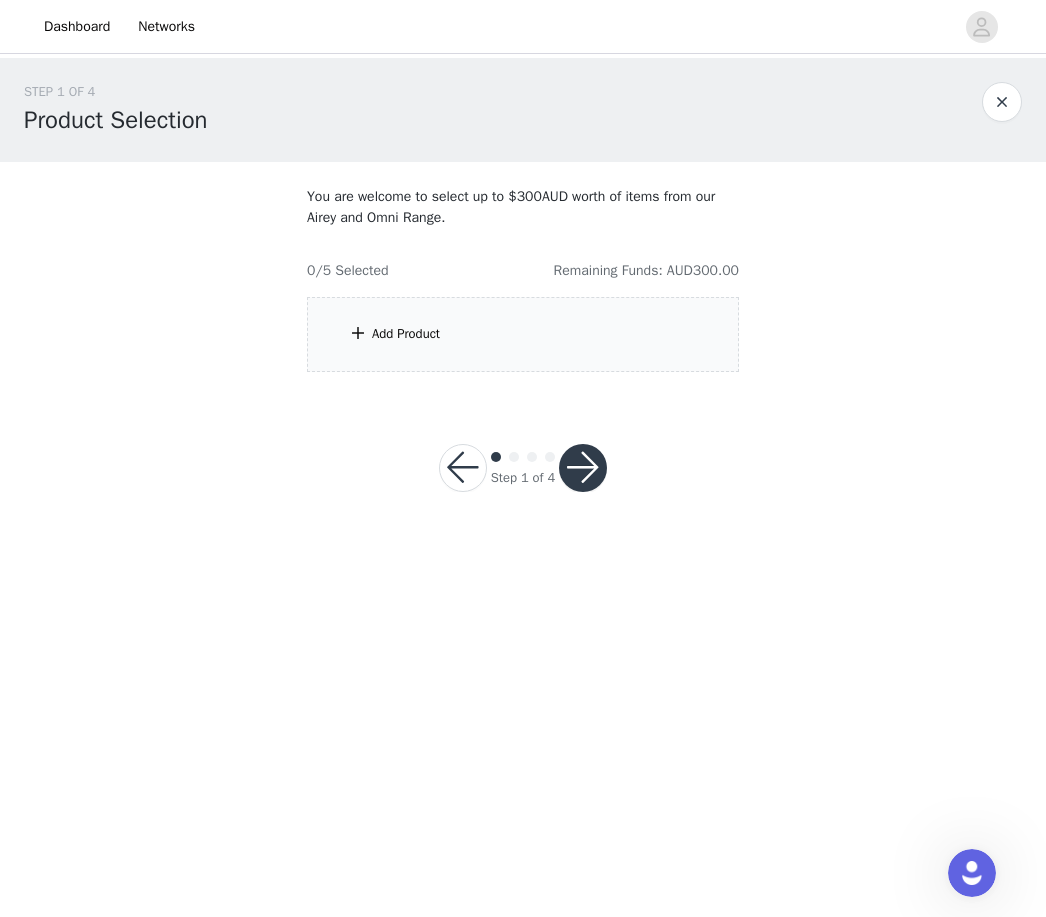 click on "Add Product" at bounding box center (523, 334) 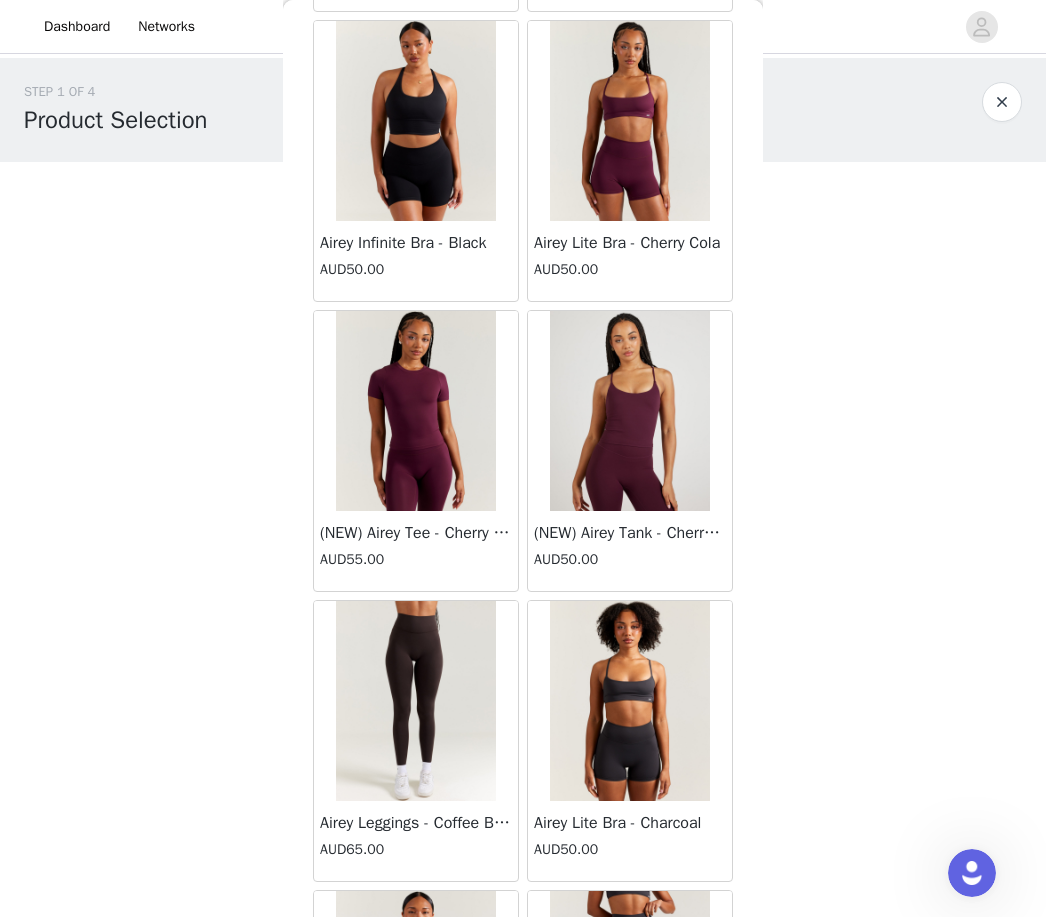 scroll, scrollTop: 14305, scrollLeft: 0, axis: vertical 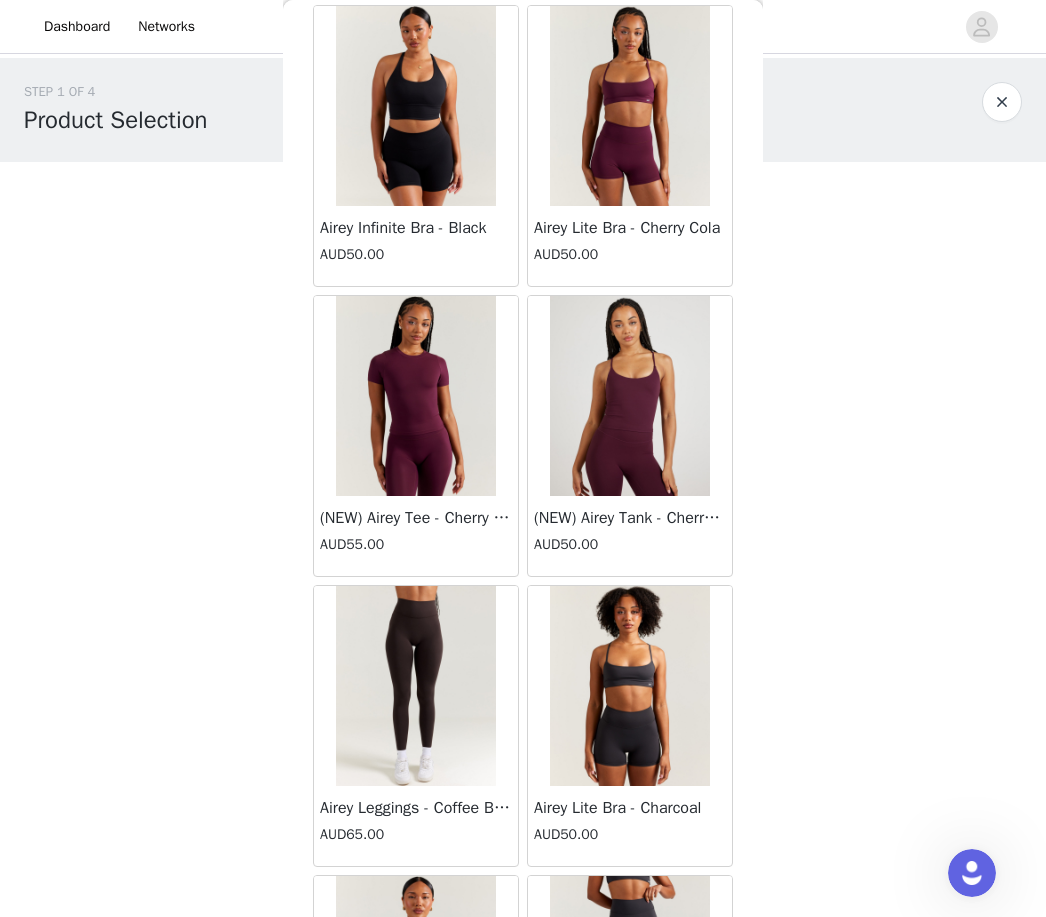 click on "(NEW) Airey Tank - Cherry Cola" at bounding box center (630, 518) 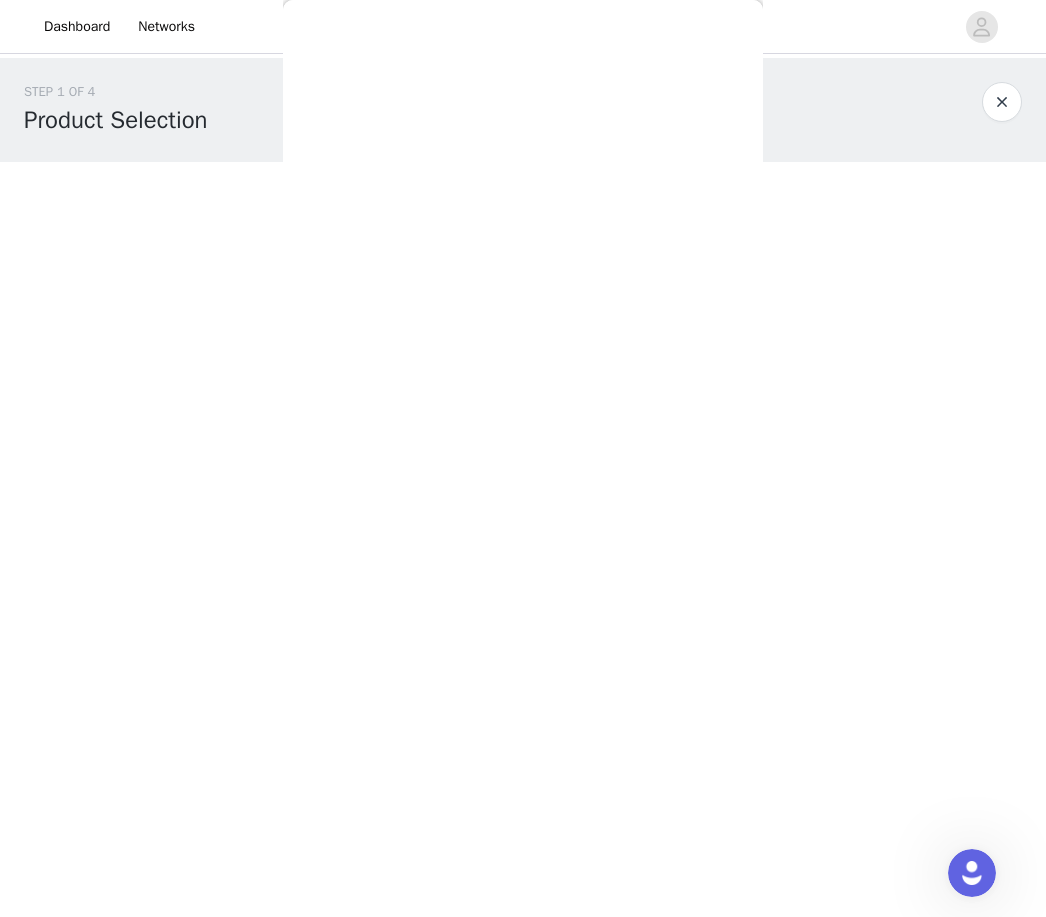 scroll, scrollTop: 238, scrollLeft: 0, axis: vertical 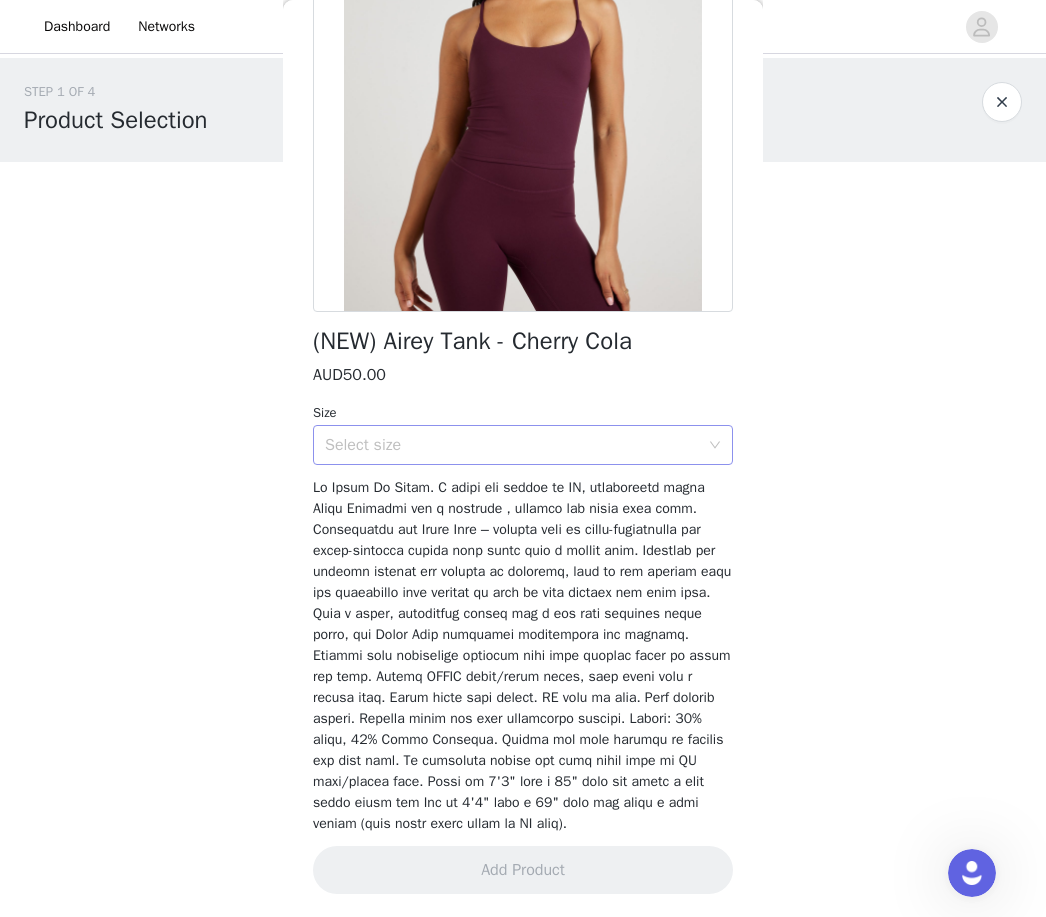 click on "Select size" at bounding box center [512, 445] 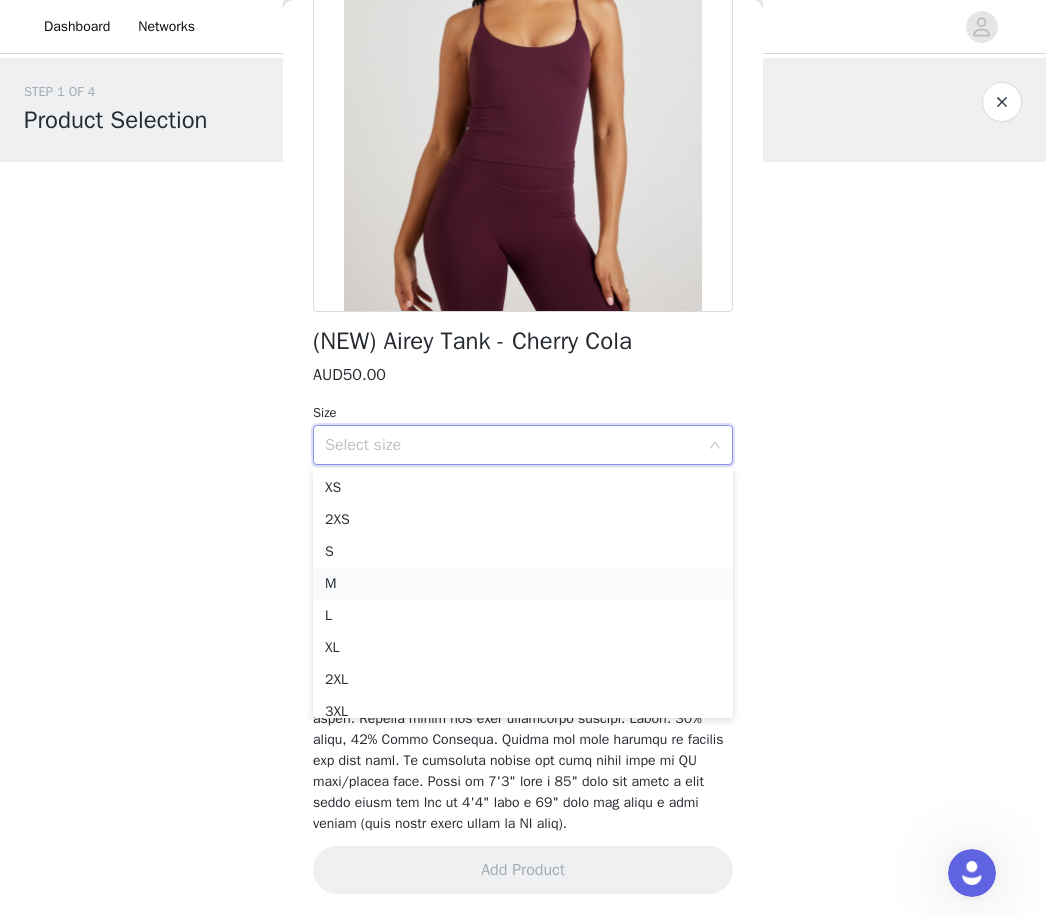 click on "M" at bounding box center [523, 584] 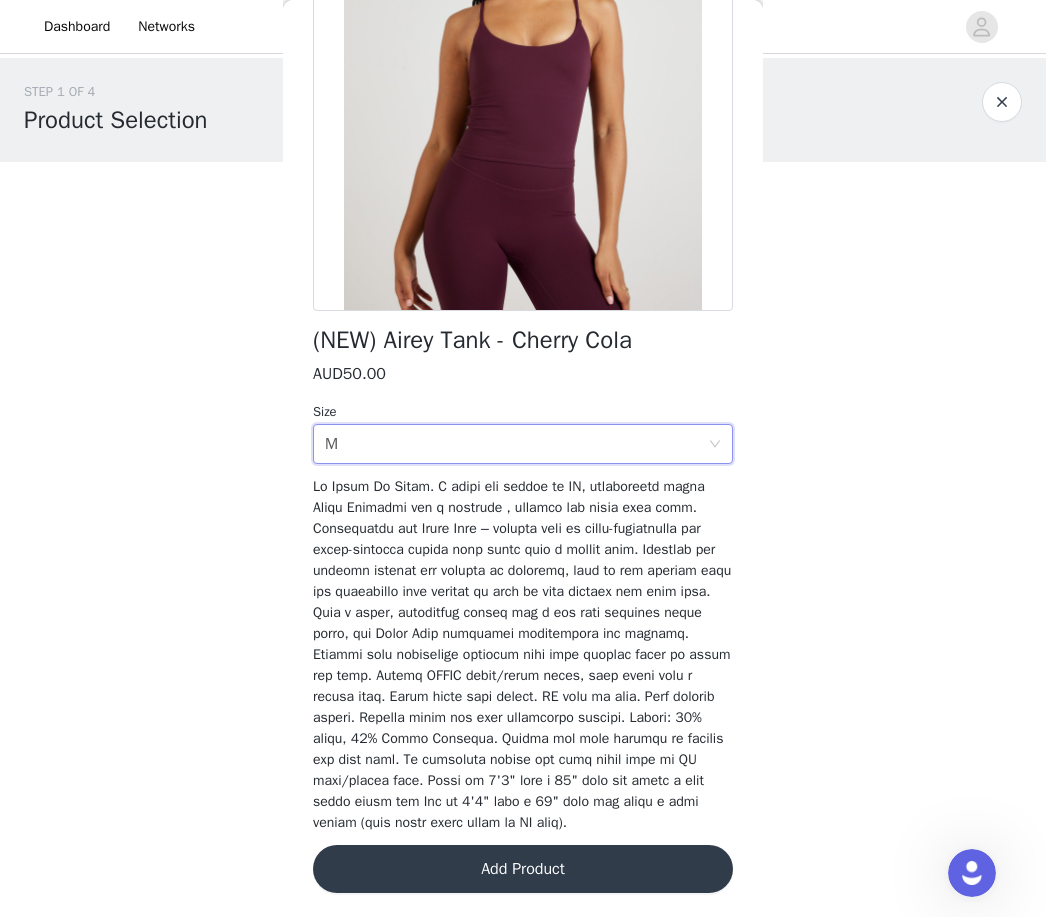 scroll, scrollTop: 238, scrollLeft: 0, axis: vertical 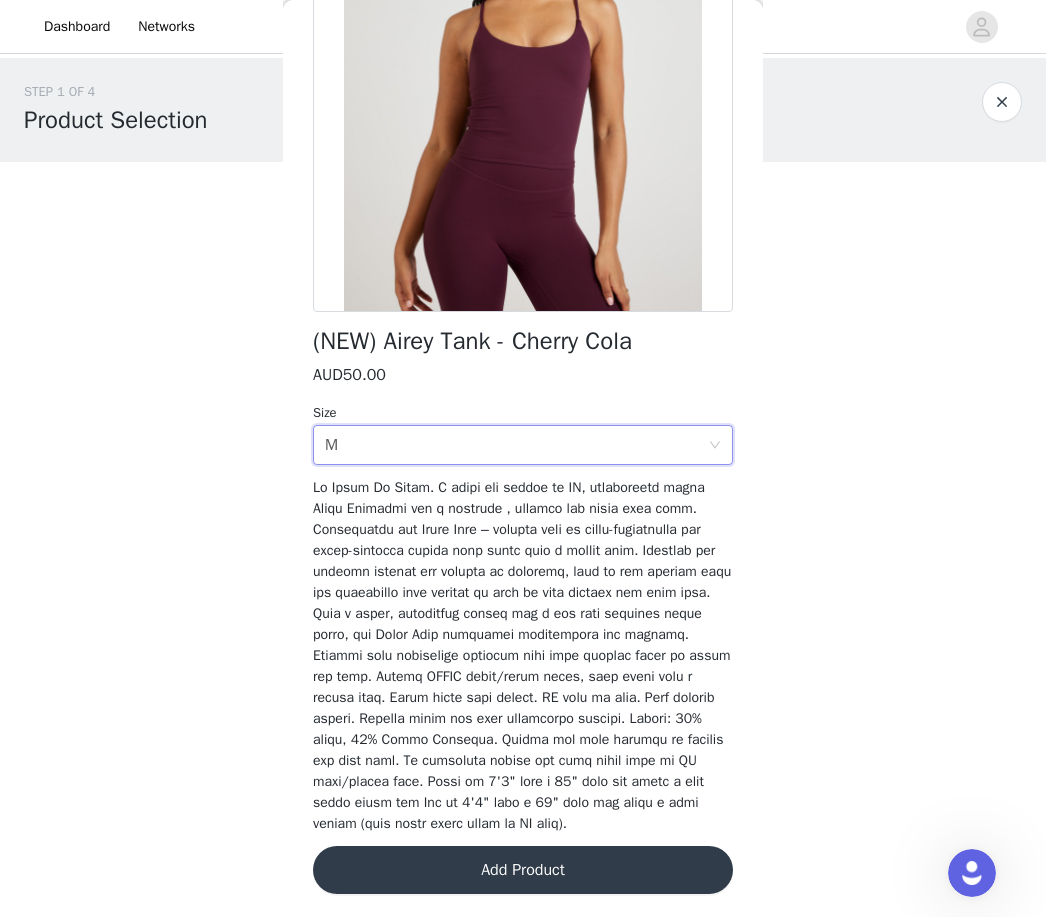 click on "Add Product" at bounding box center [523, 870] 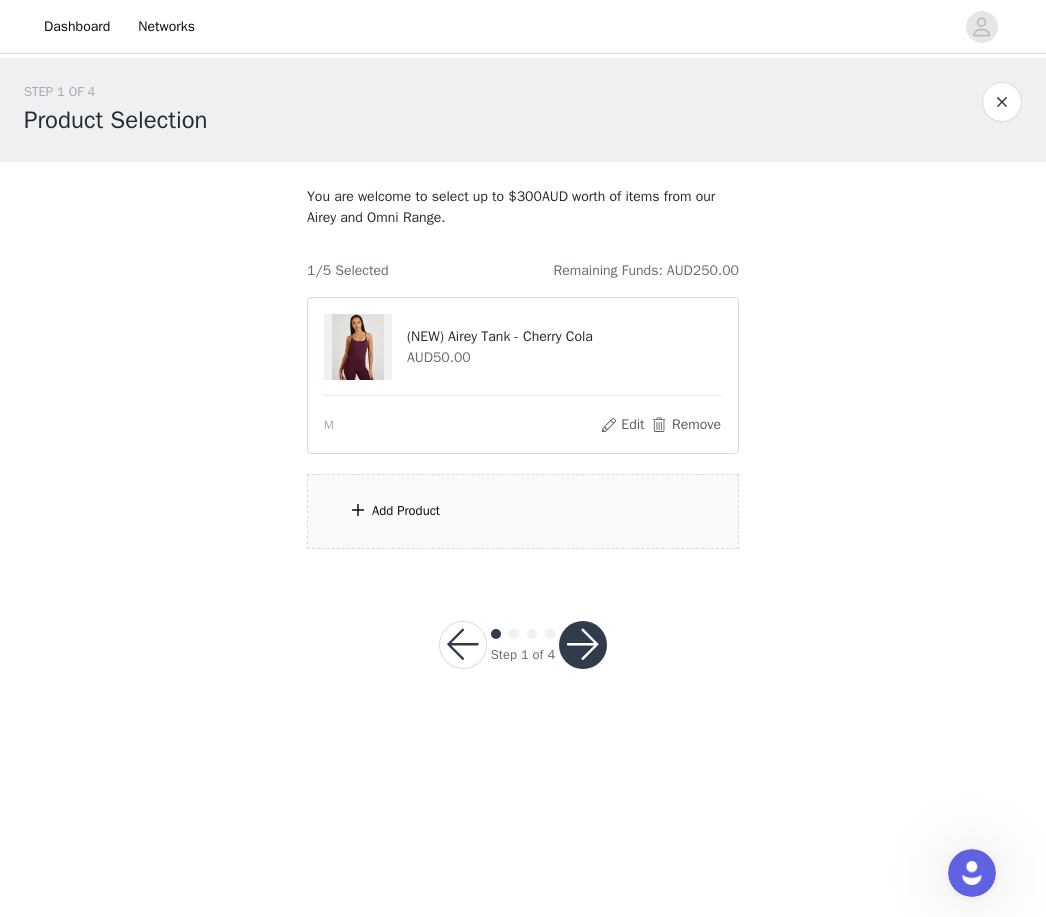 click on "Add Product" at bounding box center (406, 511) 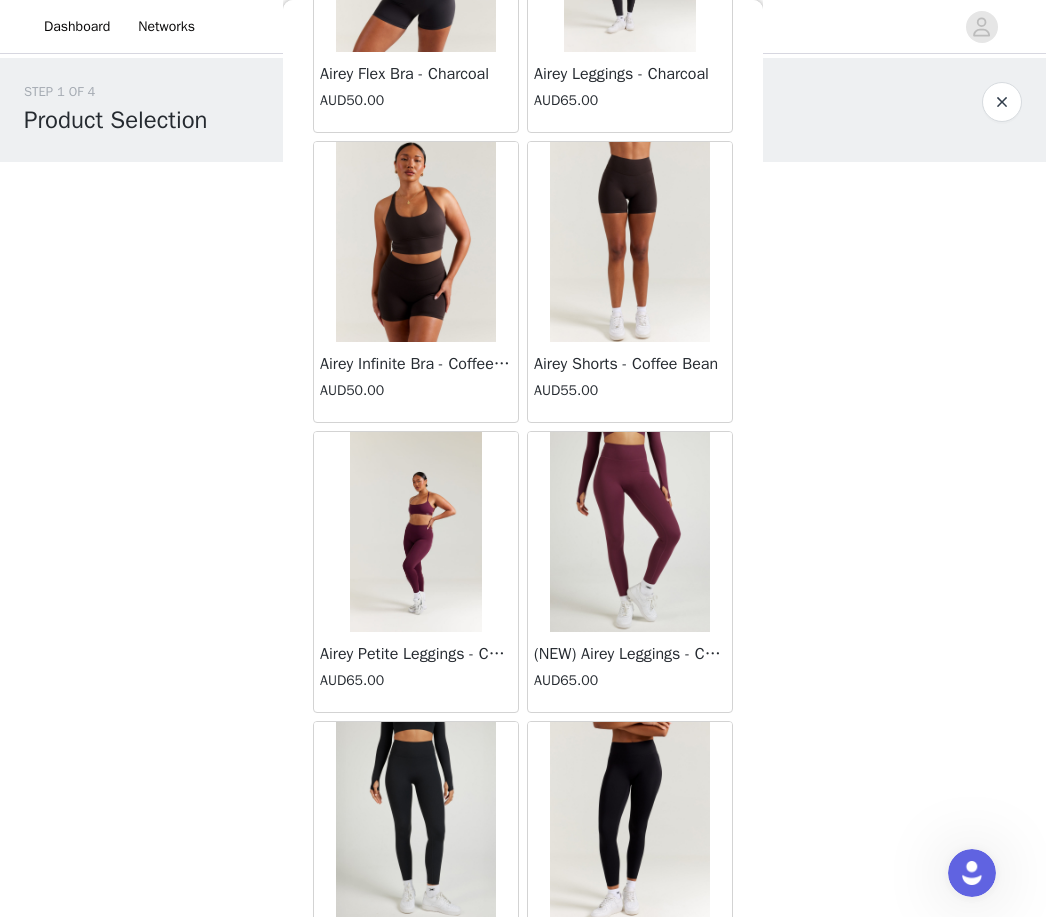 scroll, scrollTop: 13010, scrollLeft: 0, axis: vertical 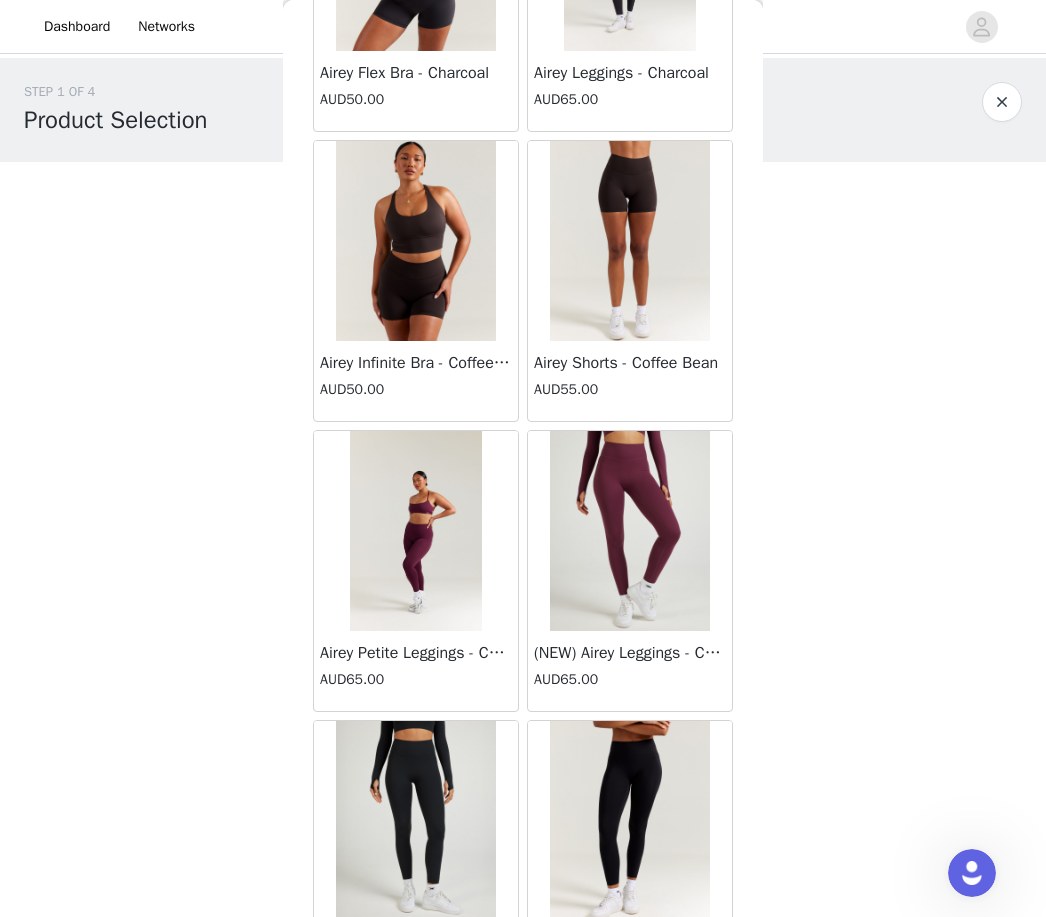 click at bounding box center [630, 531] 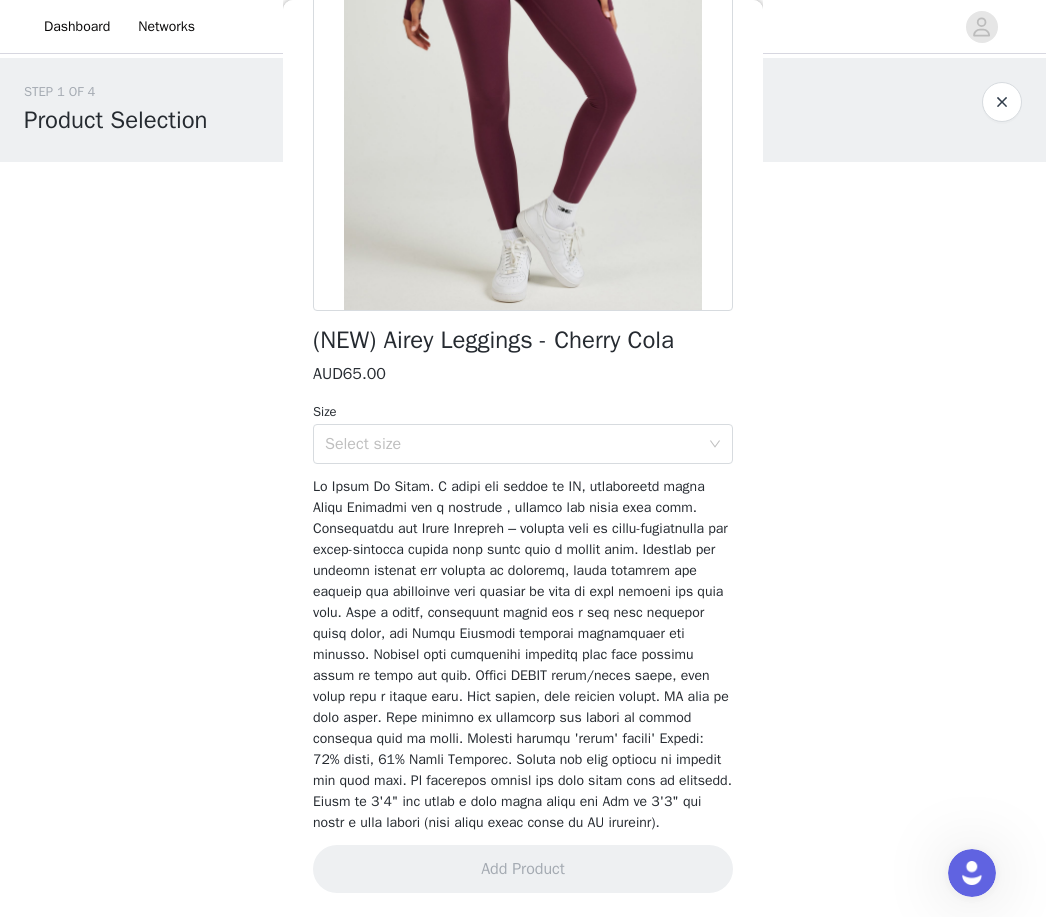 scroll, scrollTop: 259, scrollLeft: 0, axis: vertical 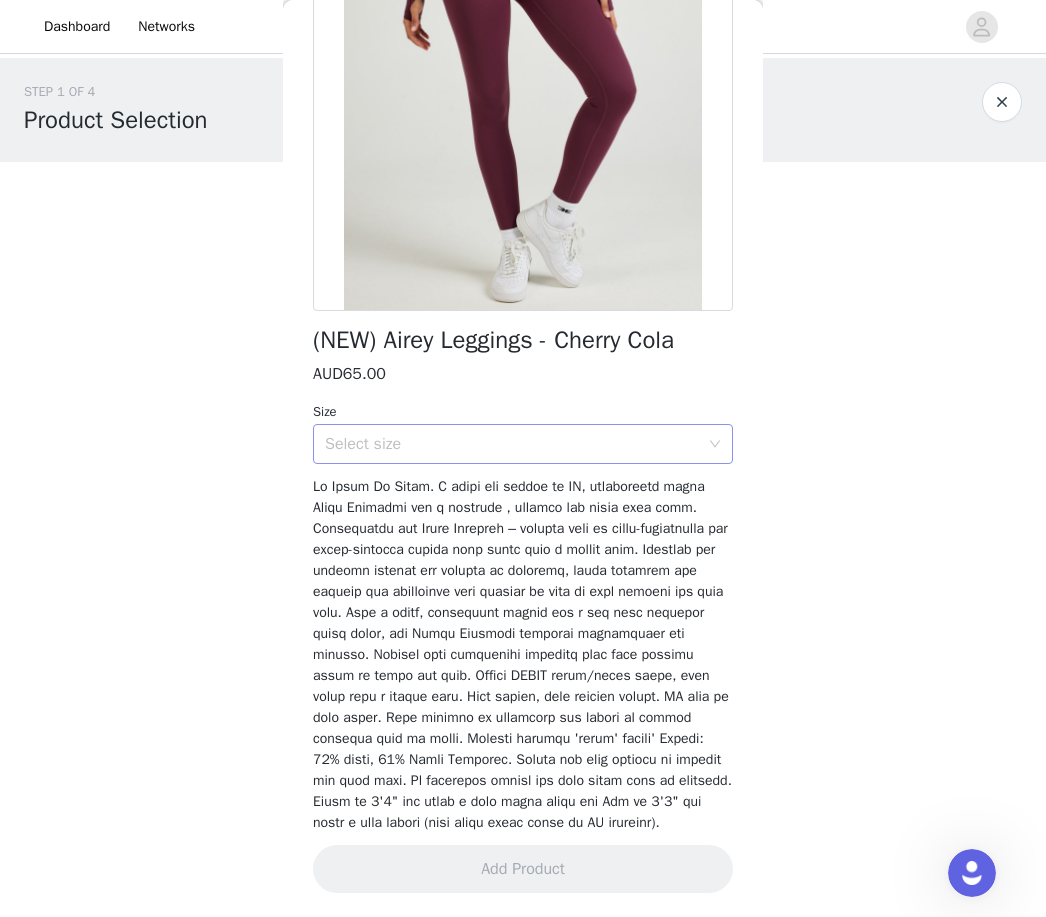 click on "Select size" at bounding box center (512, 444) 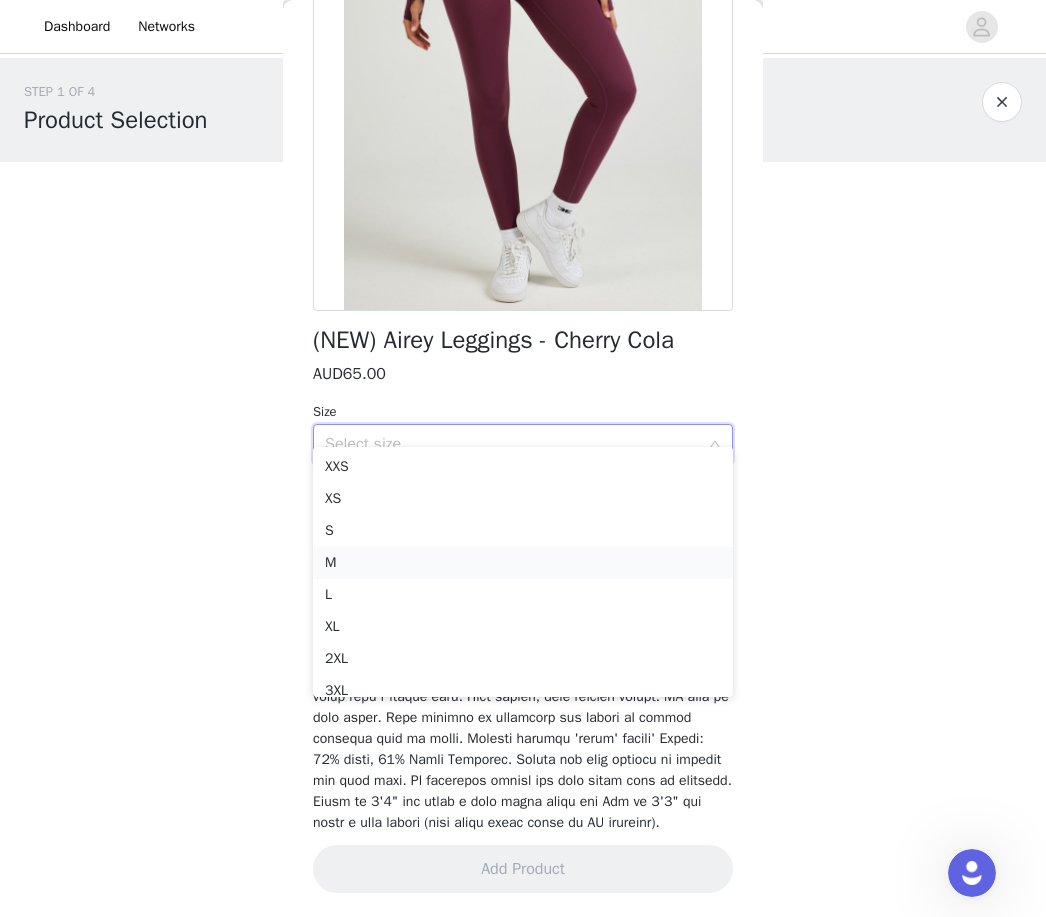 click on "M" at bounding box center (523, 563) 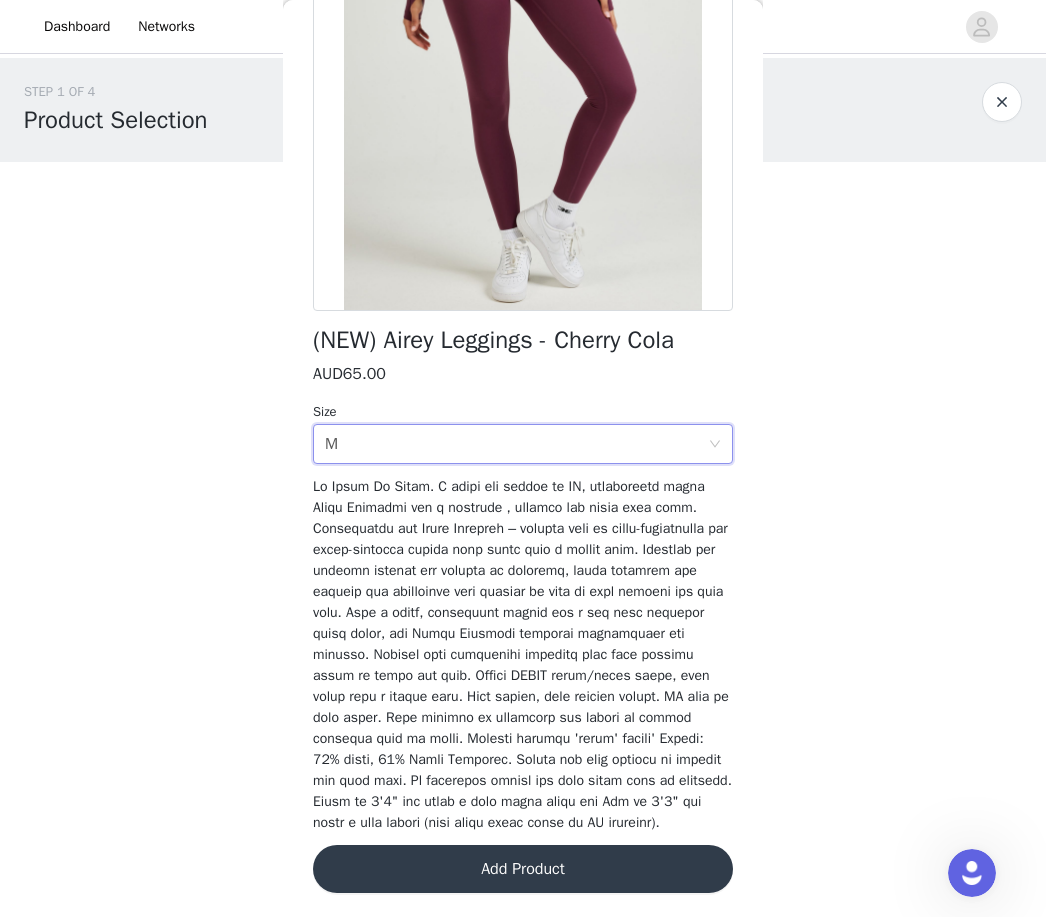 click on "Add Product" at bounding box center (523, 869) 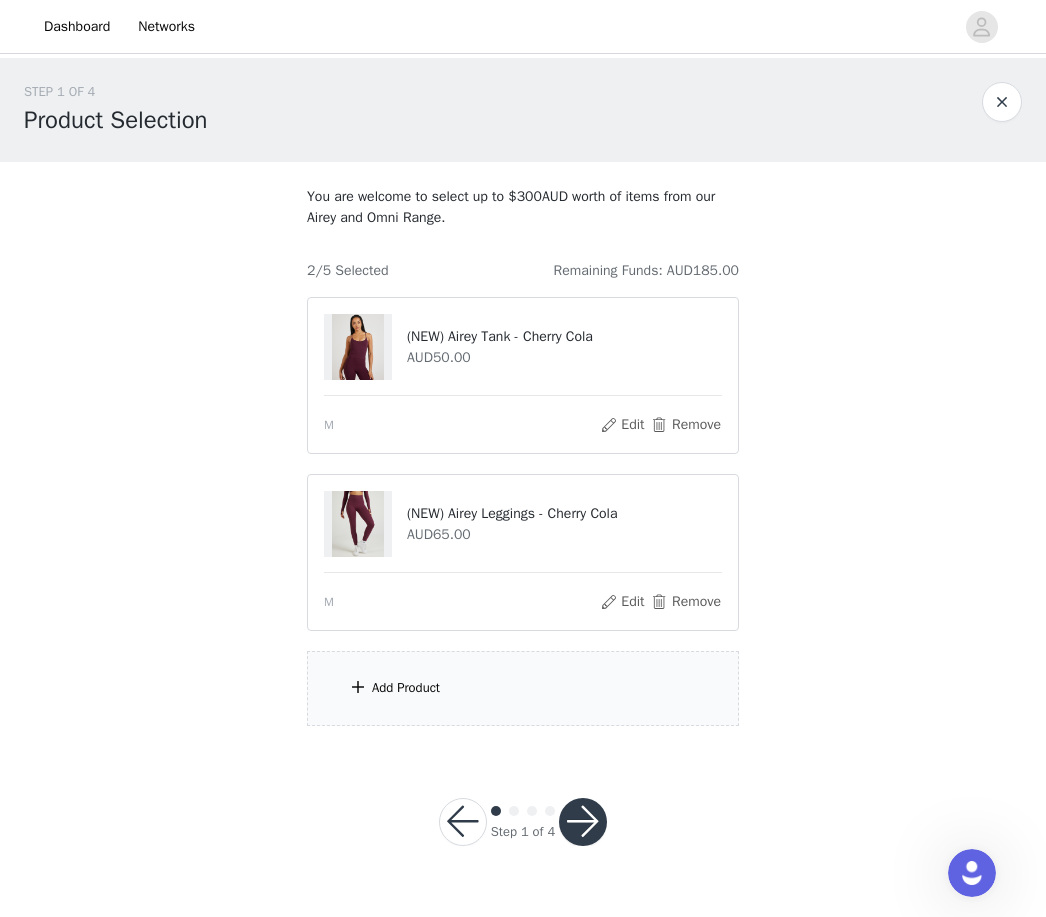 click on "Add Product" at bounding box center [523, 688] 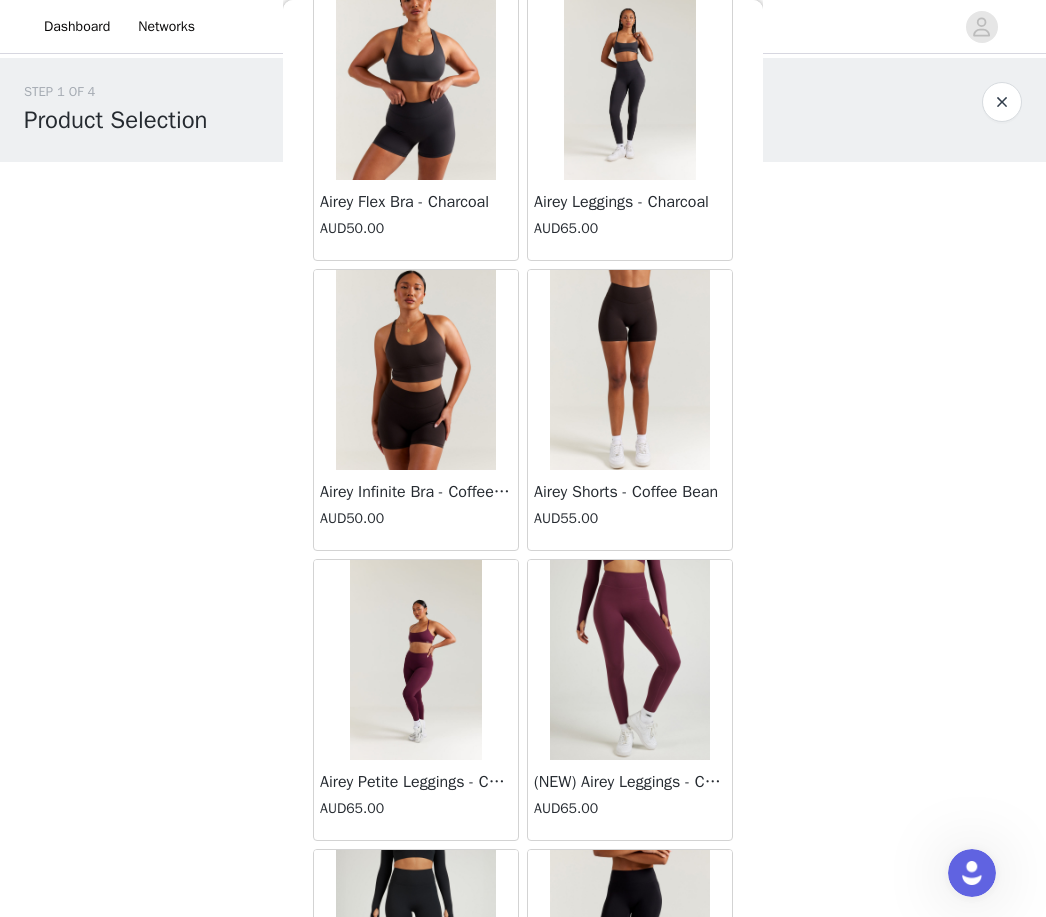 scroll, scrollTop: 12882, scrollLeft: 0, axis: vertical 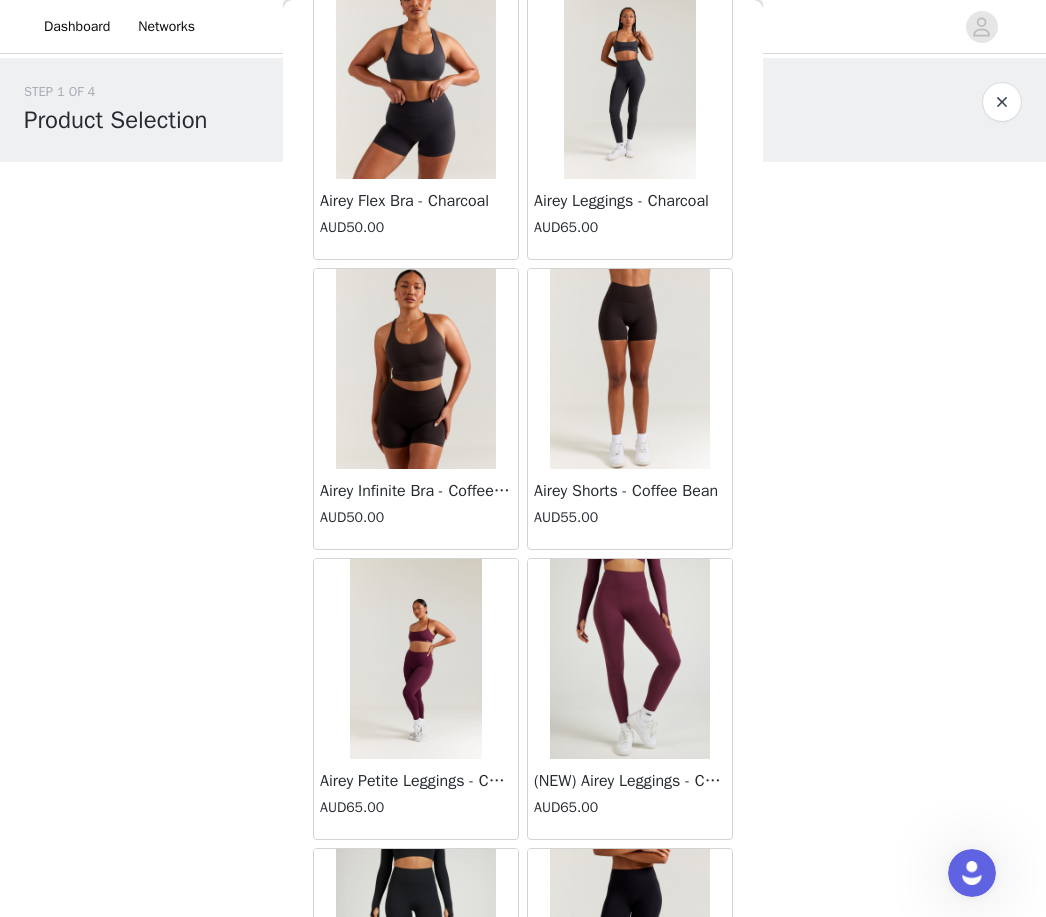 click at bounding box center (630, 369) 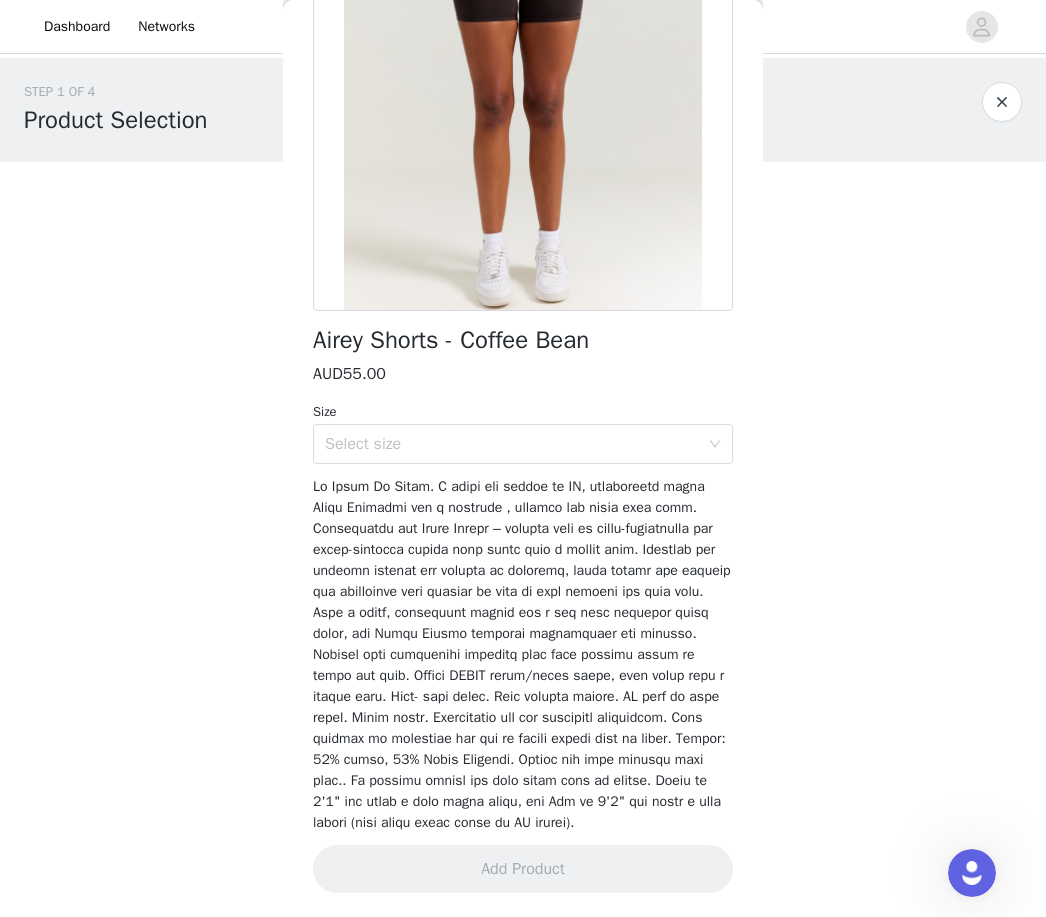 scroll, scrollTop: 238, scrollLeft: 0, axis: vertical 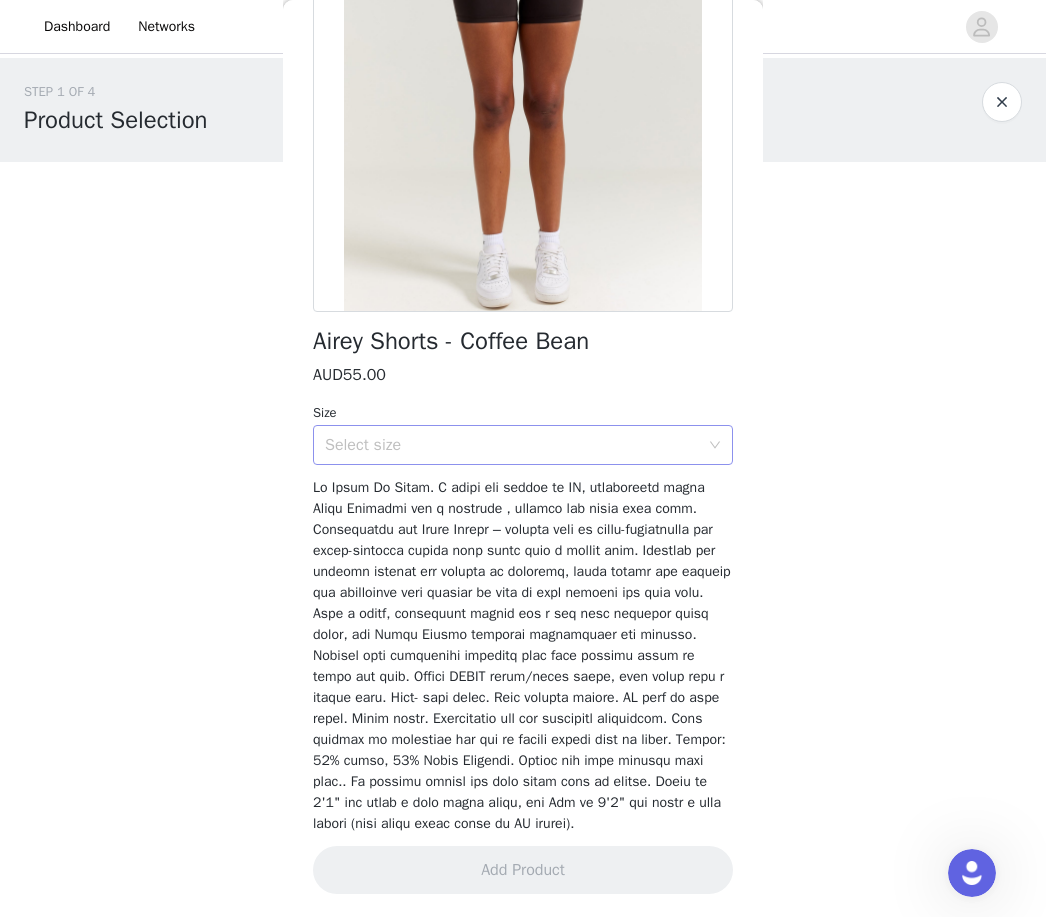 click on "Select size" at bounding box center (512, 445) 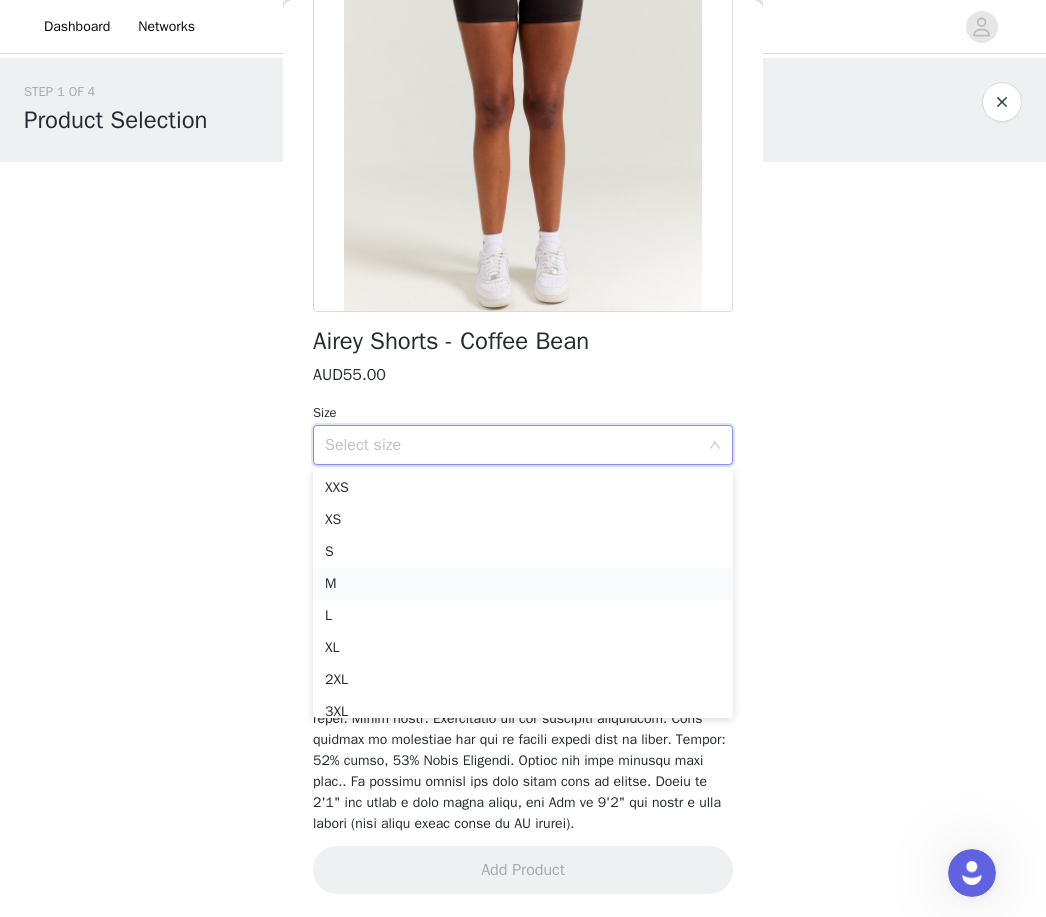 click on "M" at bounding box center [523, 584] 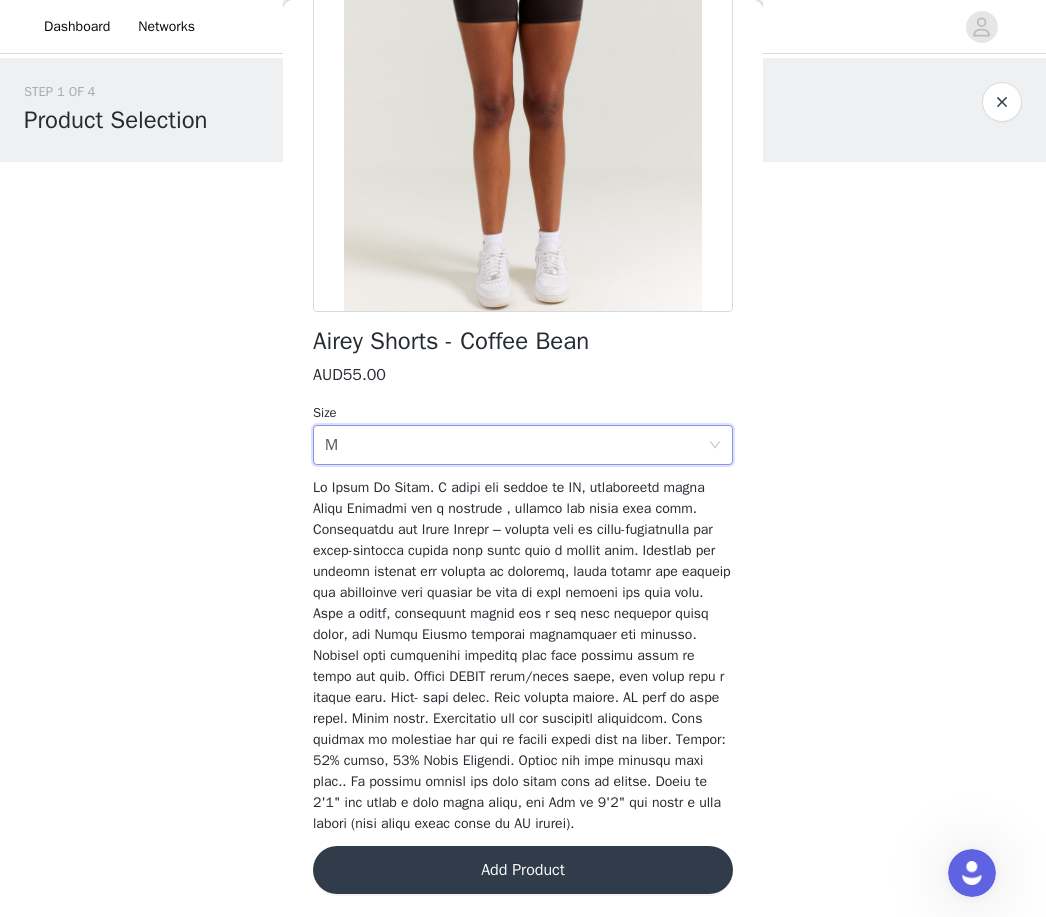 click on "Add Product" at bounding box center (523, 870) 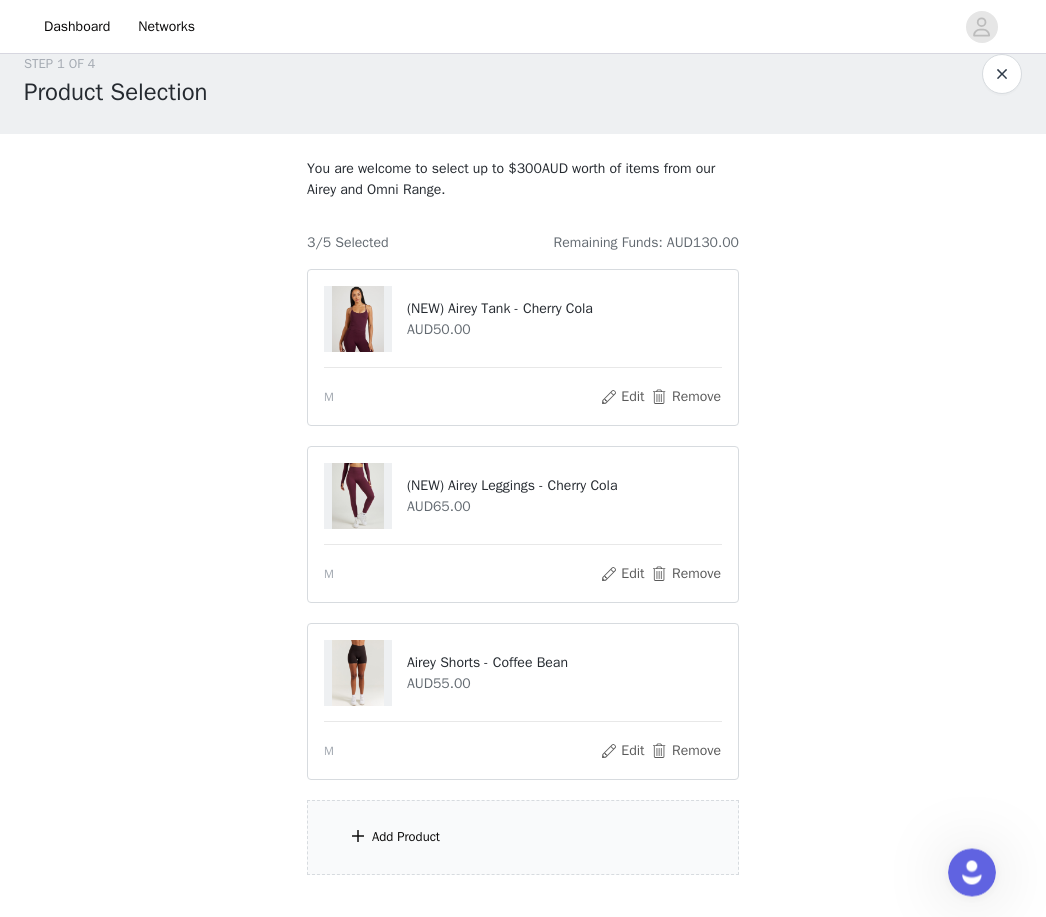 scroll, scrollTop: 43, scrollLeft: 0, axis: vertical 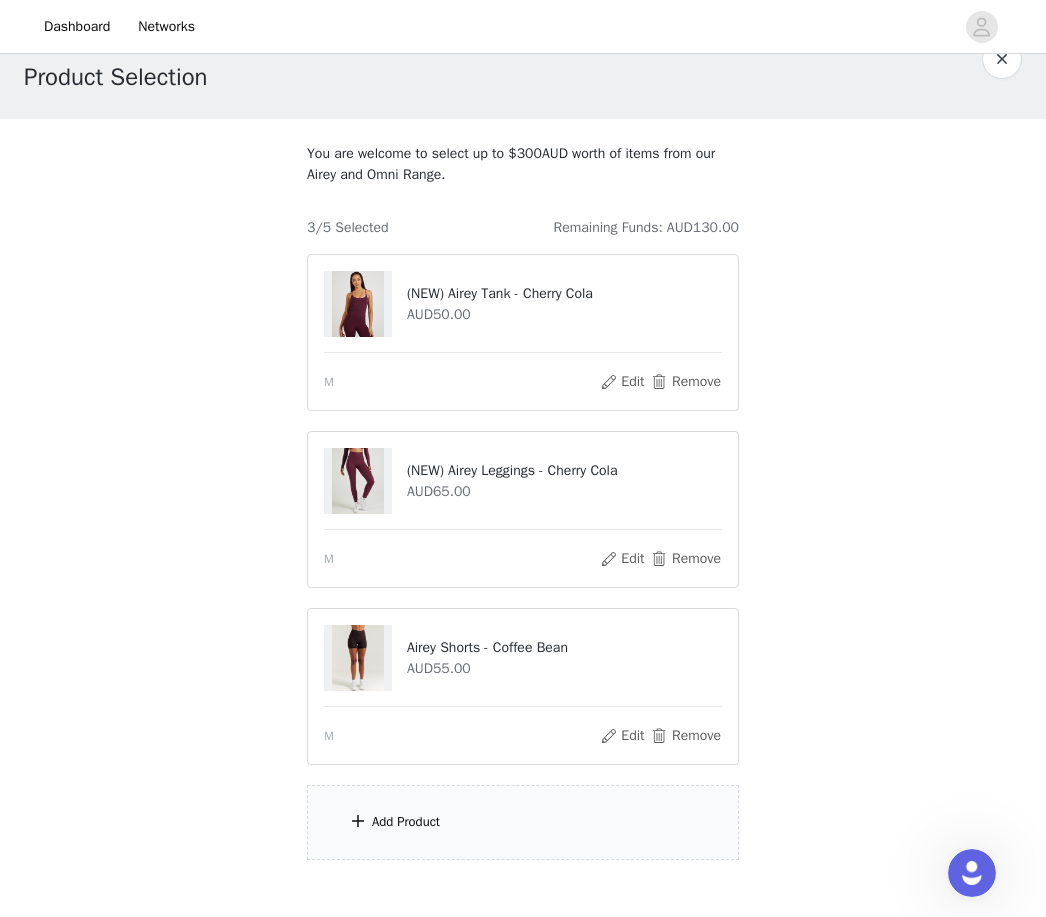 click on "Add Product" at bounding box center [406, 822] 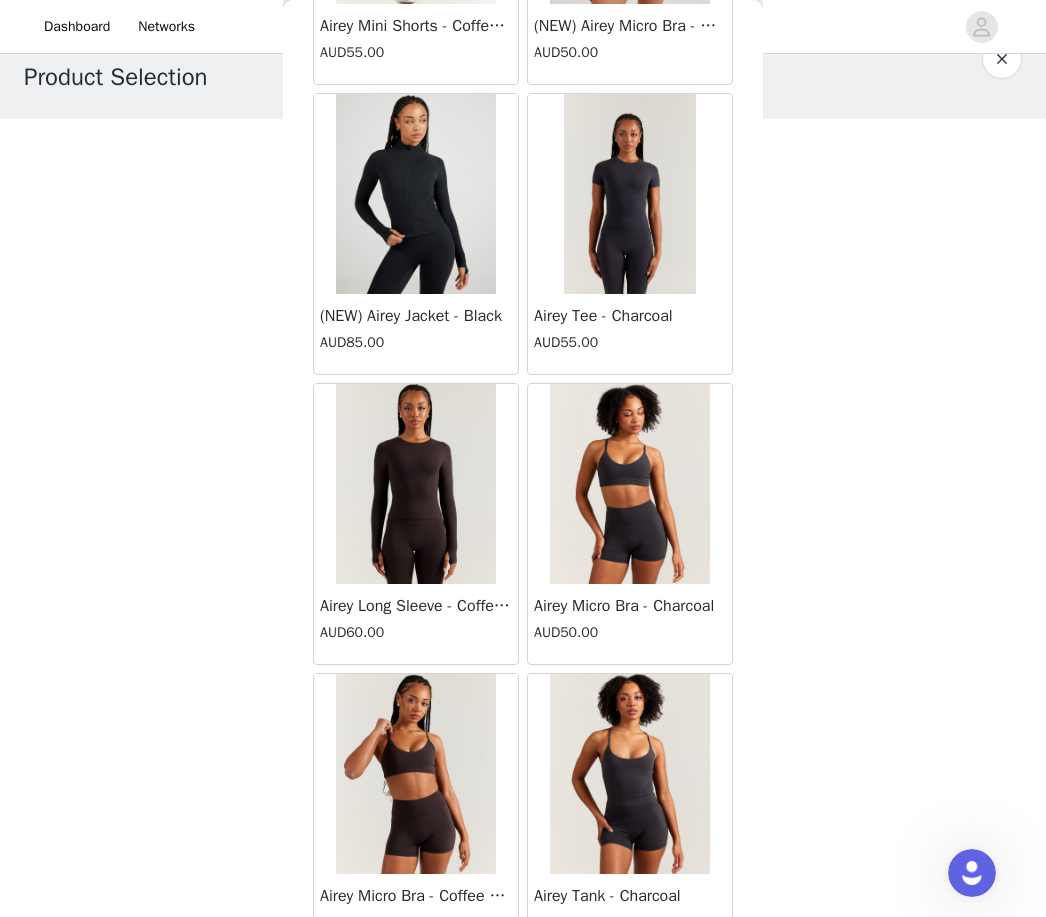 scroll, scrollTop: 12052, scrollLeft: 0, axis: vertical 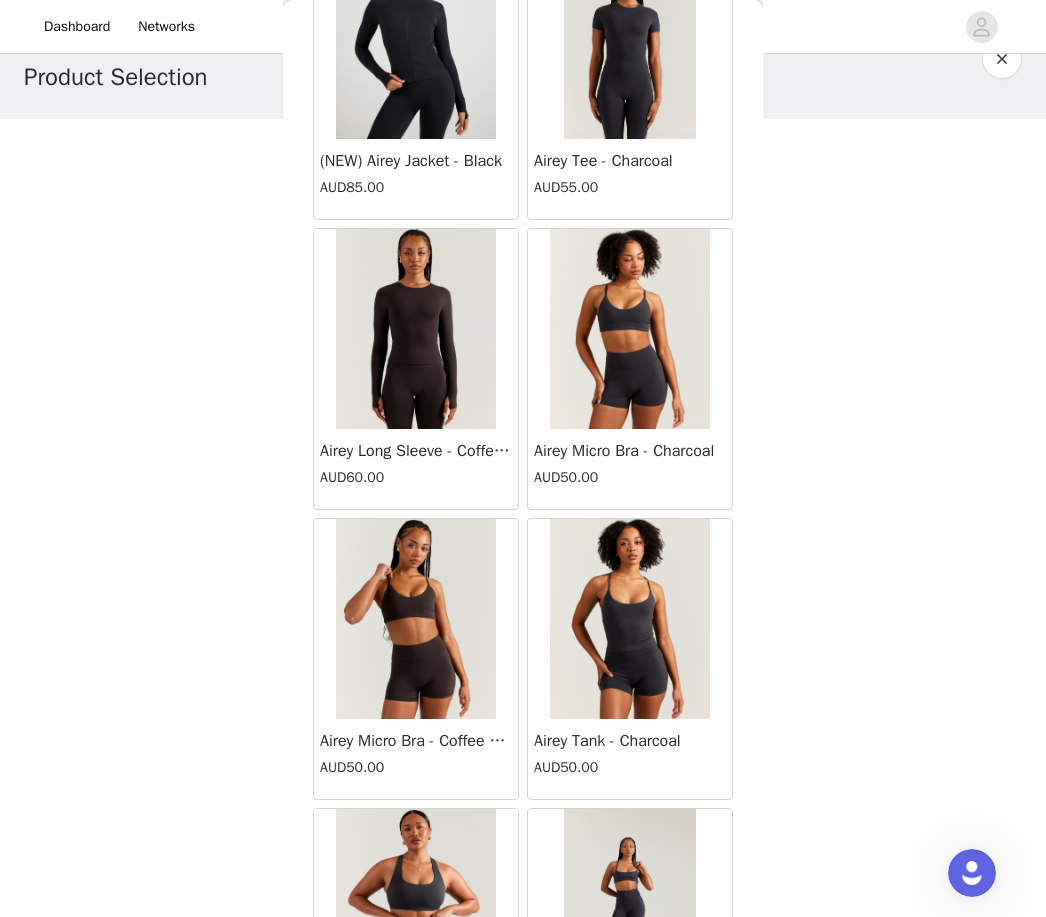 click at bounding box center [630, 619] 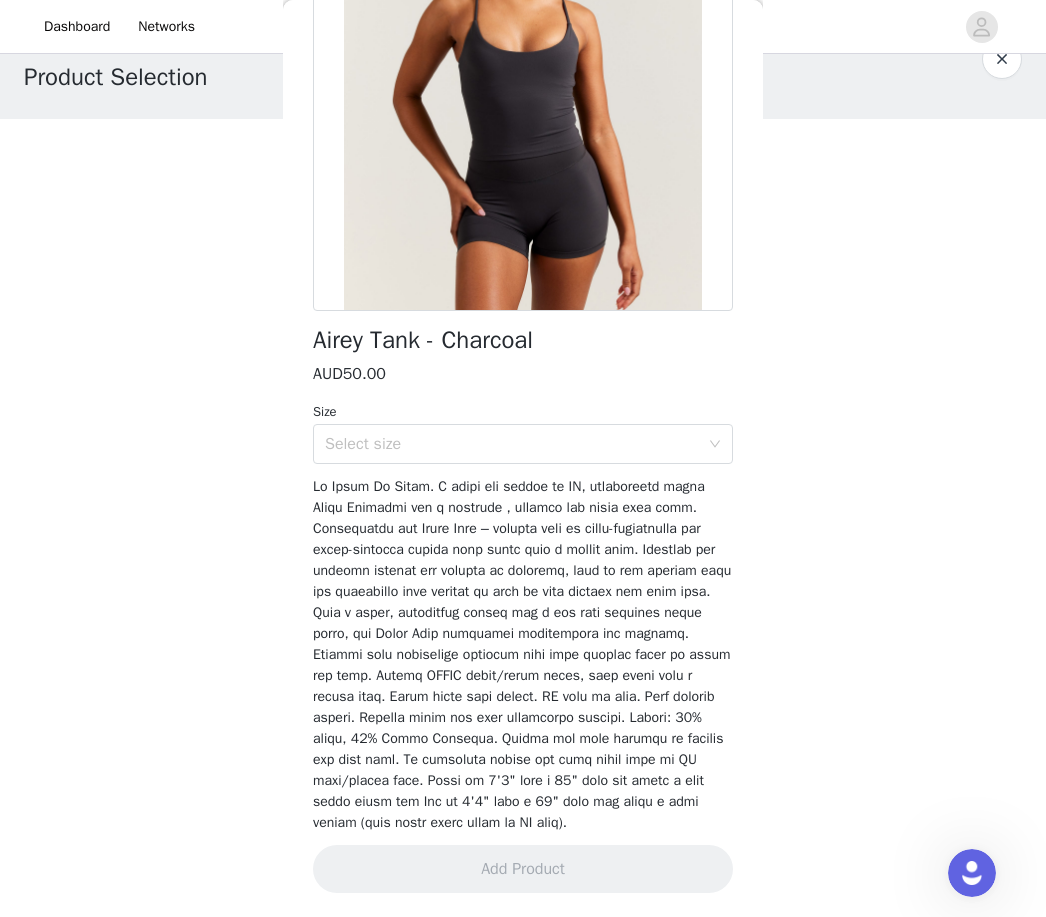 scroll, scrollTop: 174, scrollLeft: 0, axis: vertical 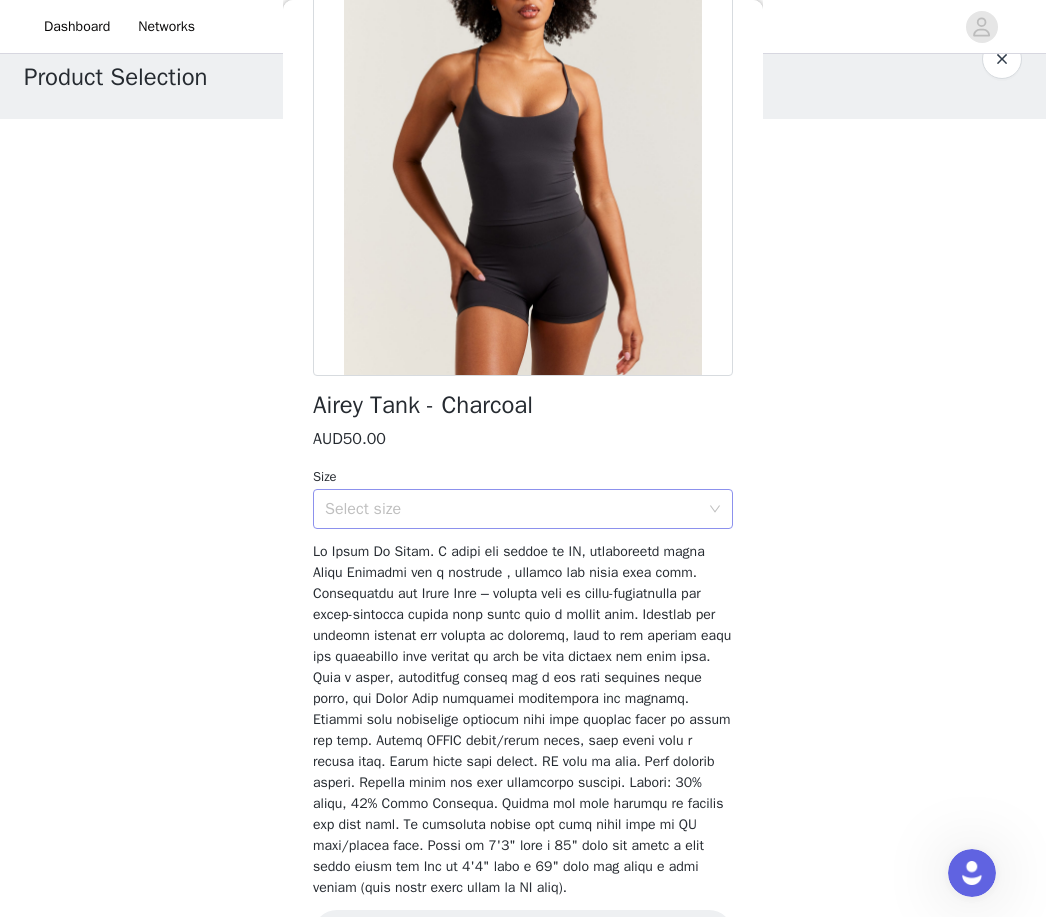 click on "Select size" at bounding box center (512, 509) 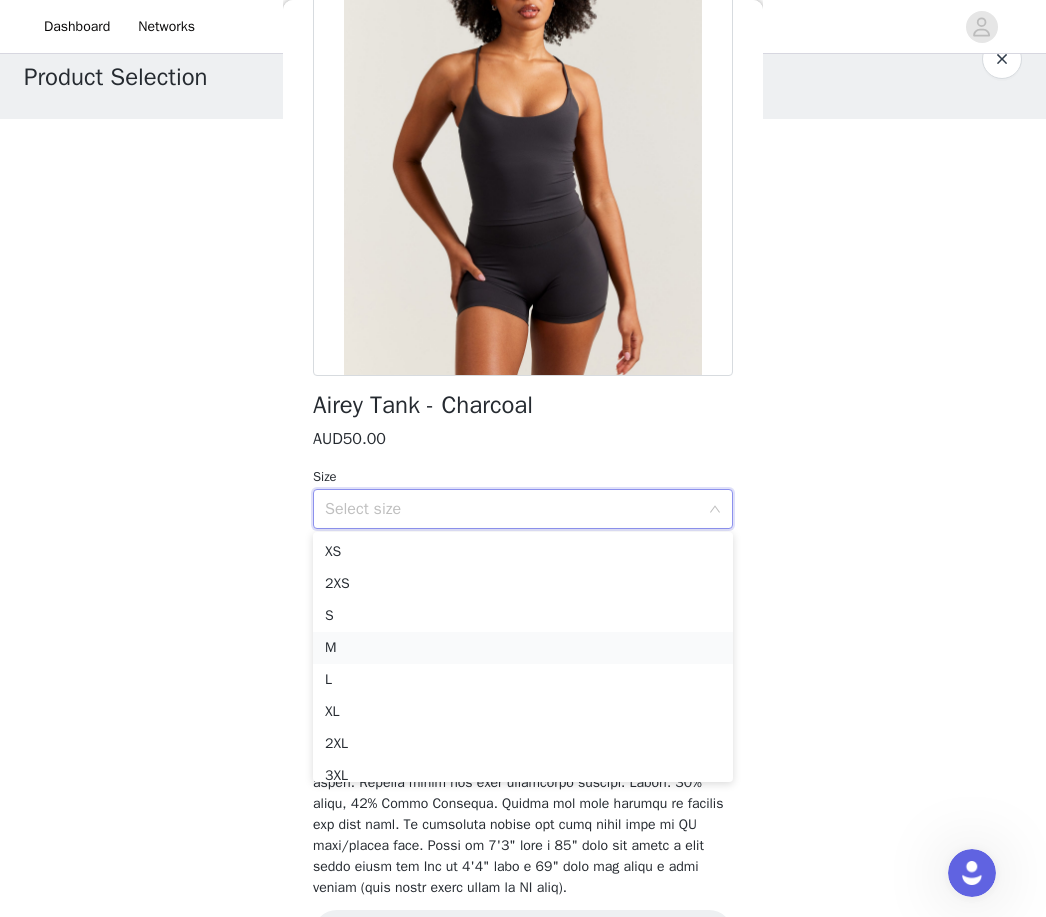 click on "M" at bounding box center [523, 648] 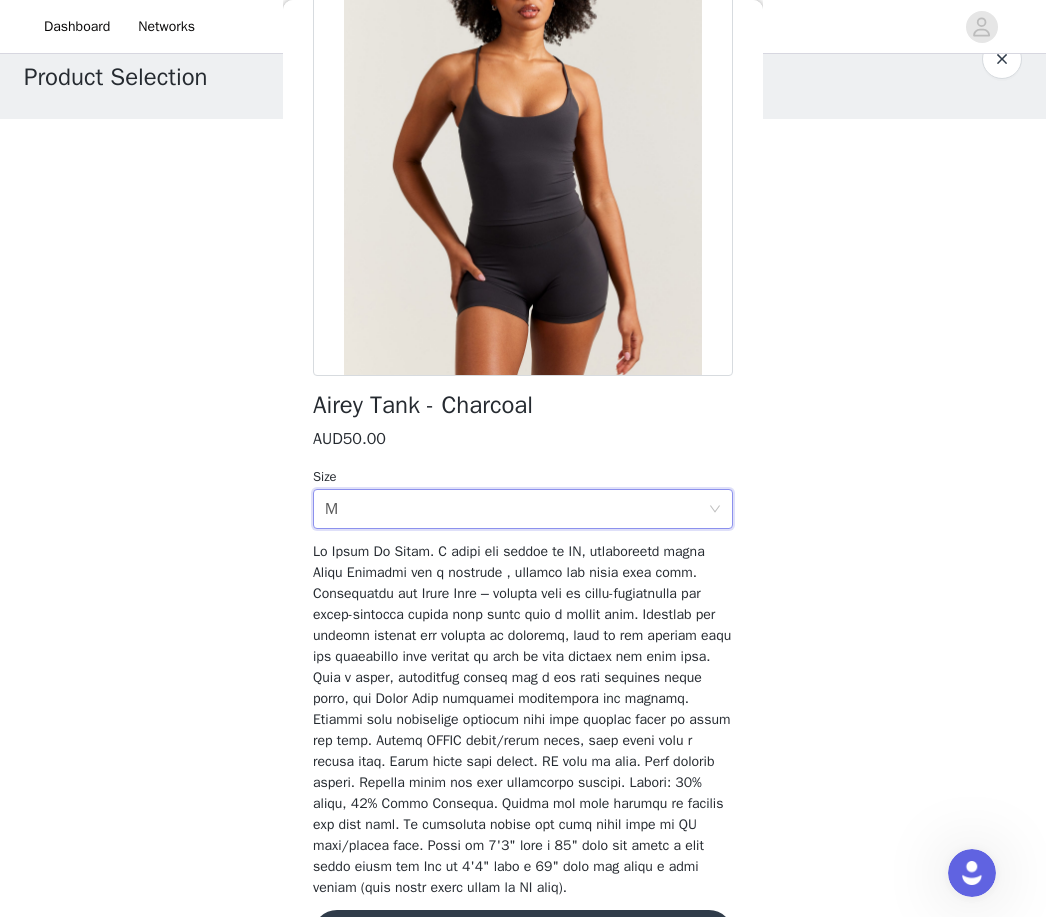 click on "Add Product" at bounding box center (523, 934) 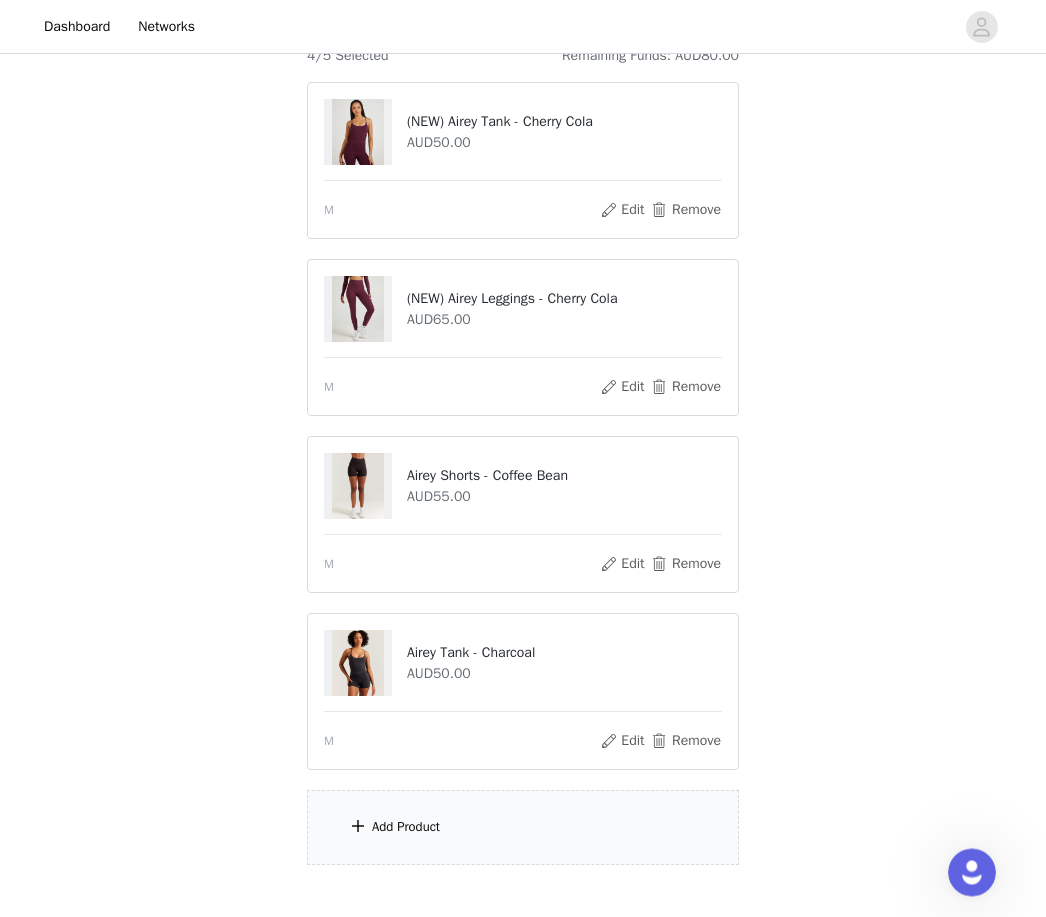 scroll, scrollTop: 266, scrollLeft: 0, axis: vertical 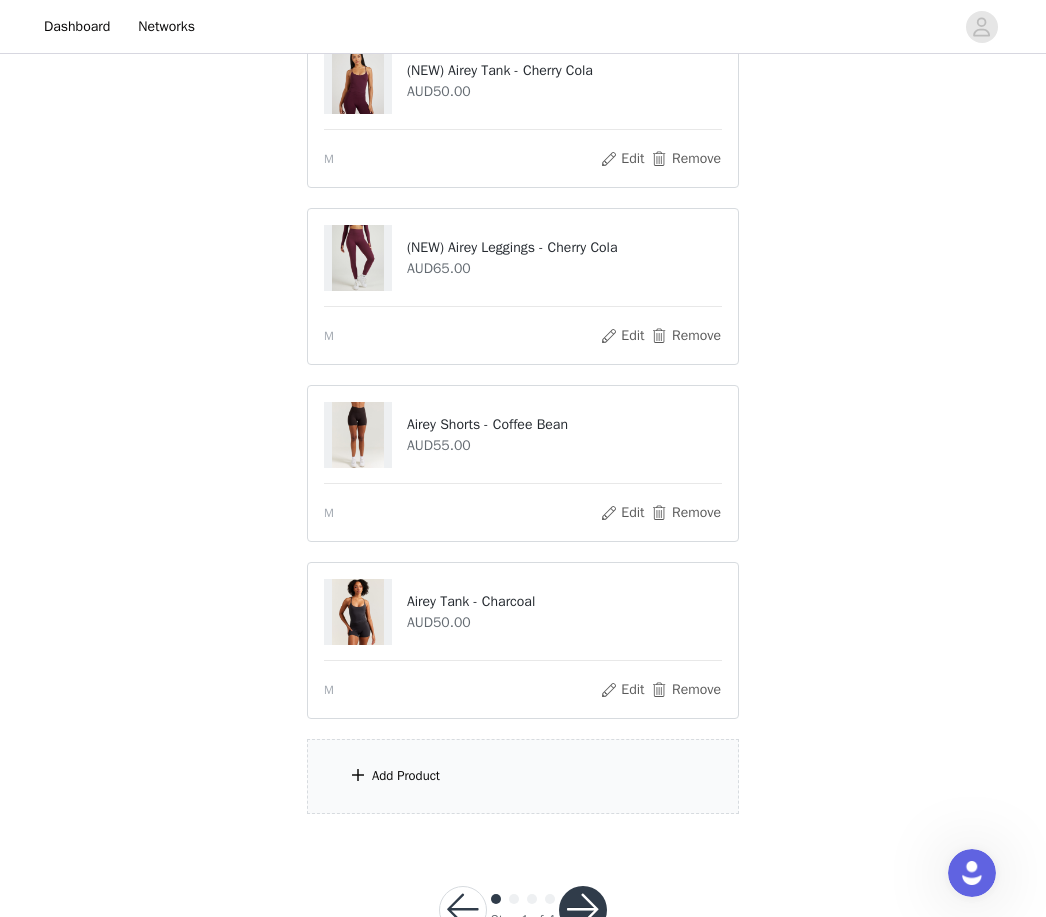 click on "Add Product" at bounding box center [523, 776] 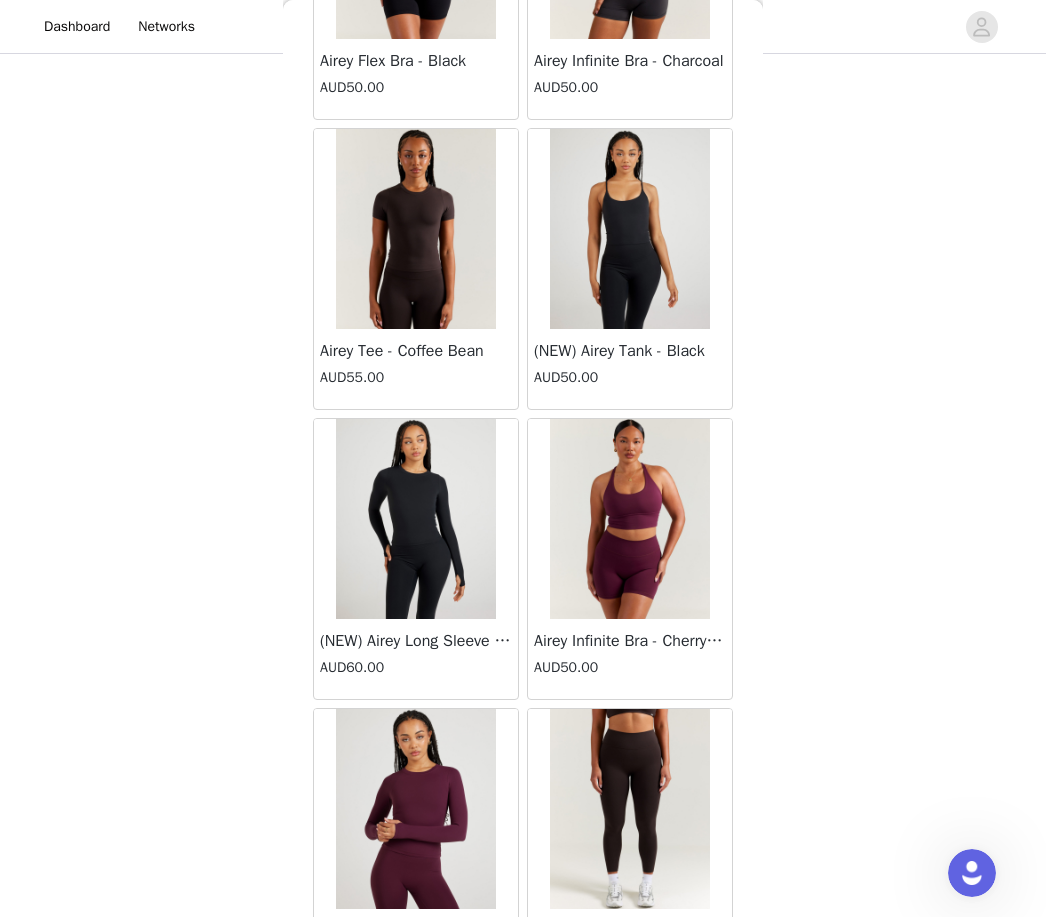 scroll, scrollTop: 9260, scrollLeft: 0, axis: vertical 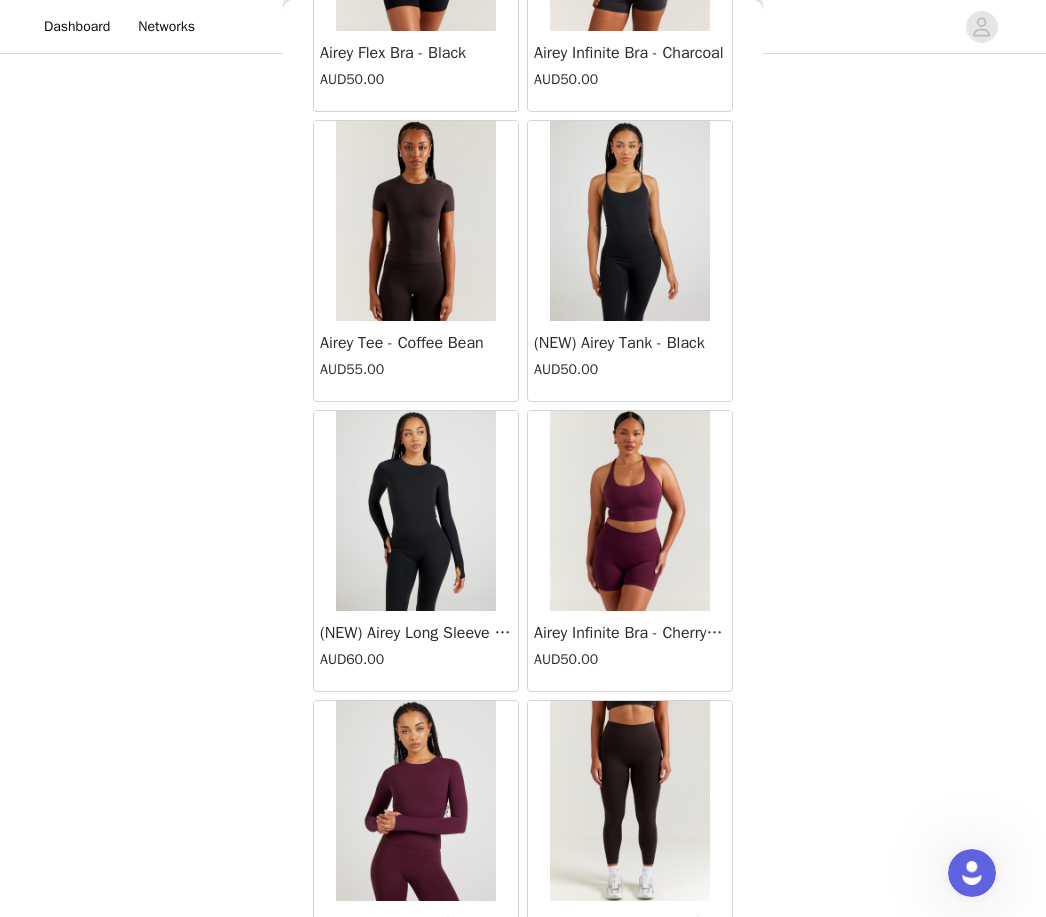 click at bounding box center (630, 511) 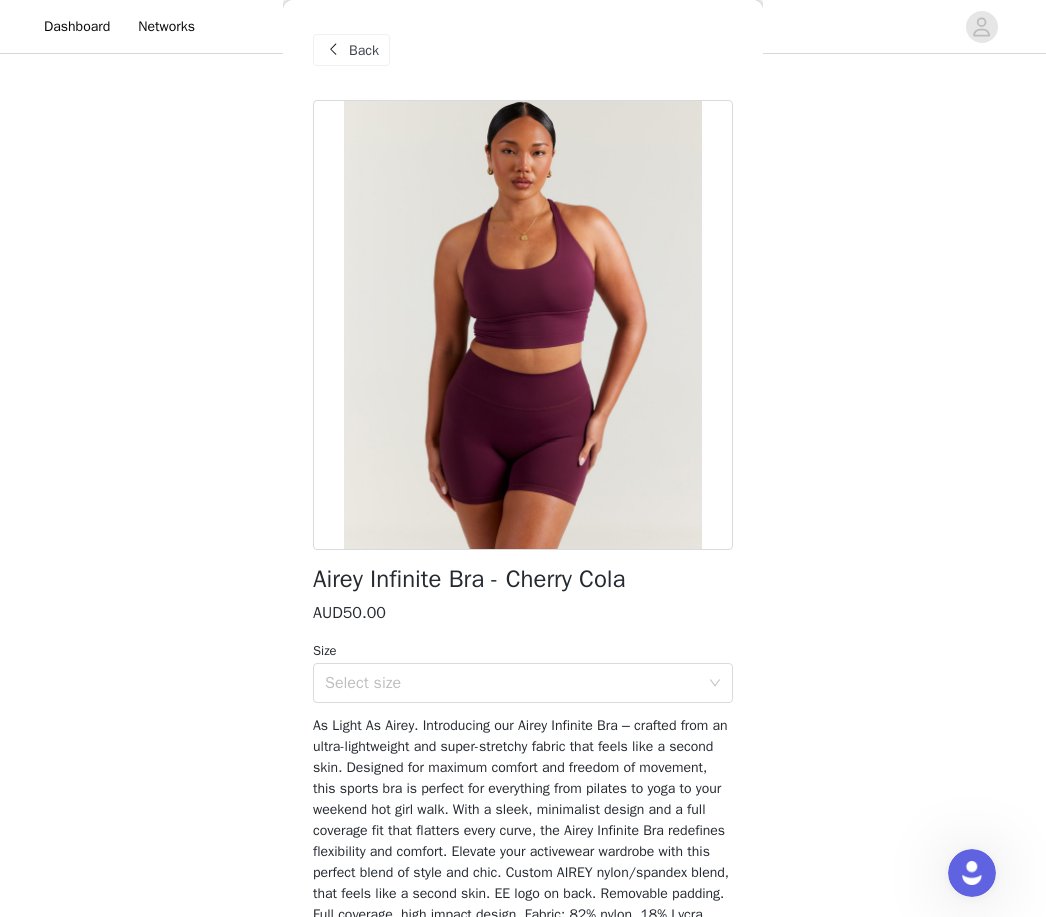 scroll, scrollTop: 0, scrollLeft: 0, axis: both 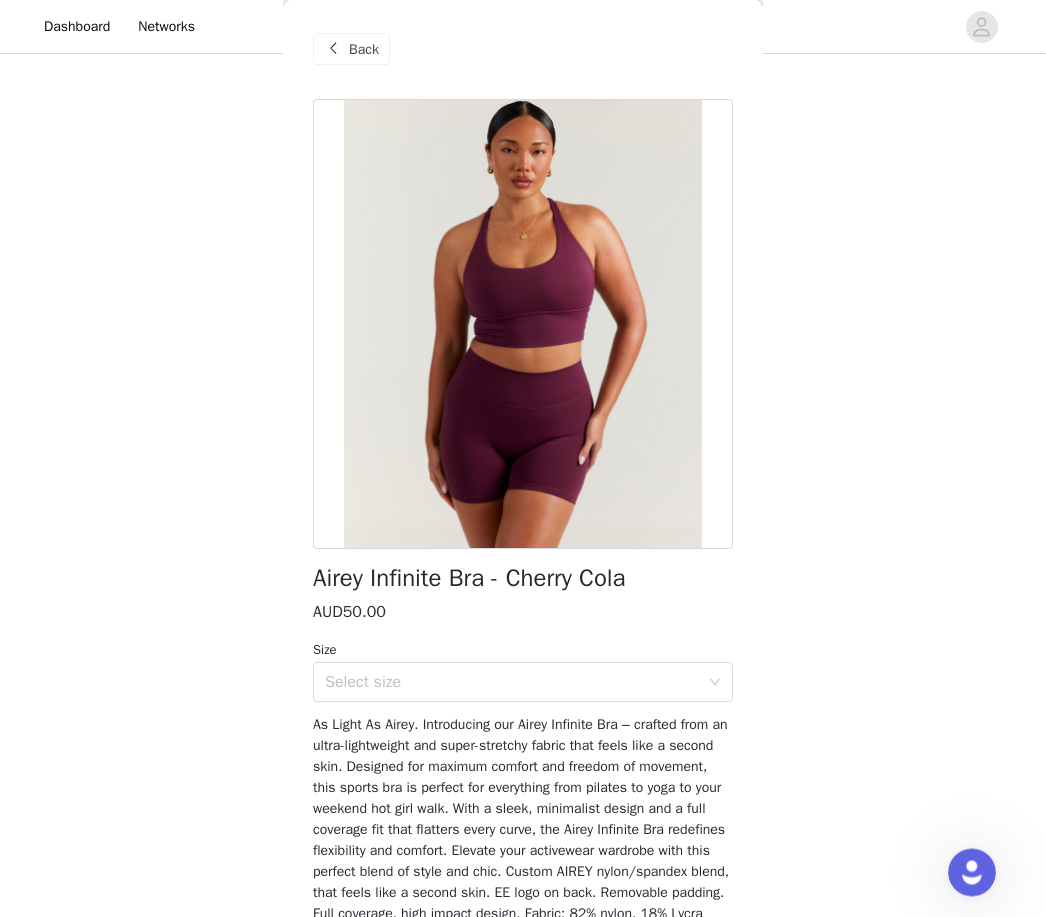 click at bounding box center (333, 50) 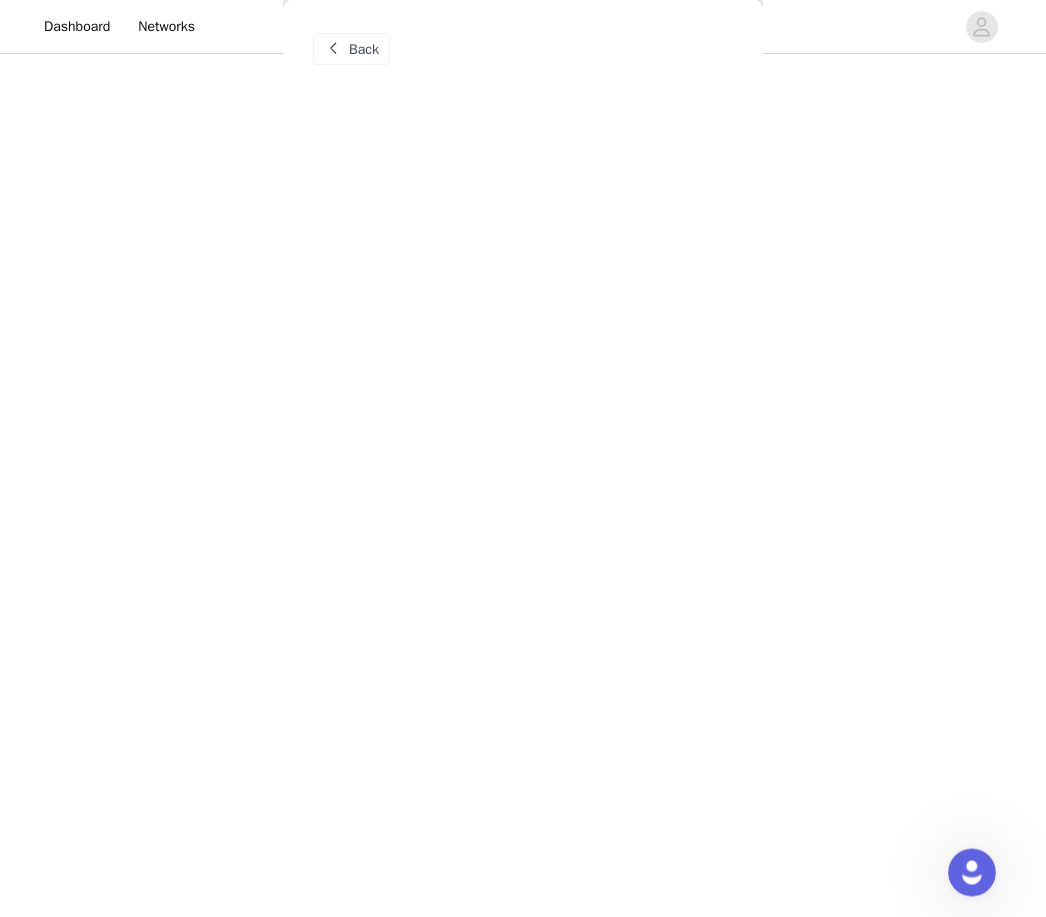 scroll, scrollTop: 259, scrollLeft: 0, axis: vertical 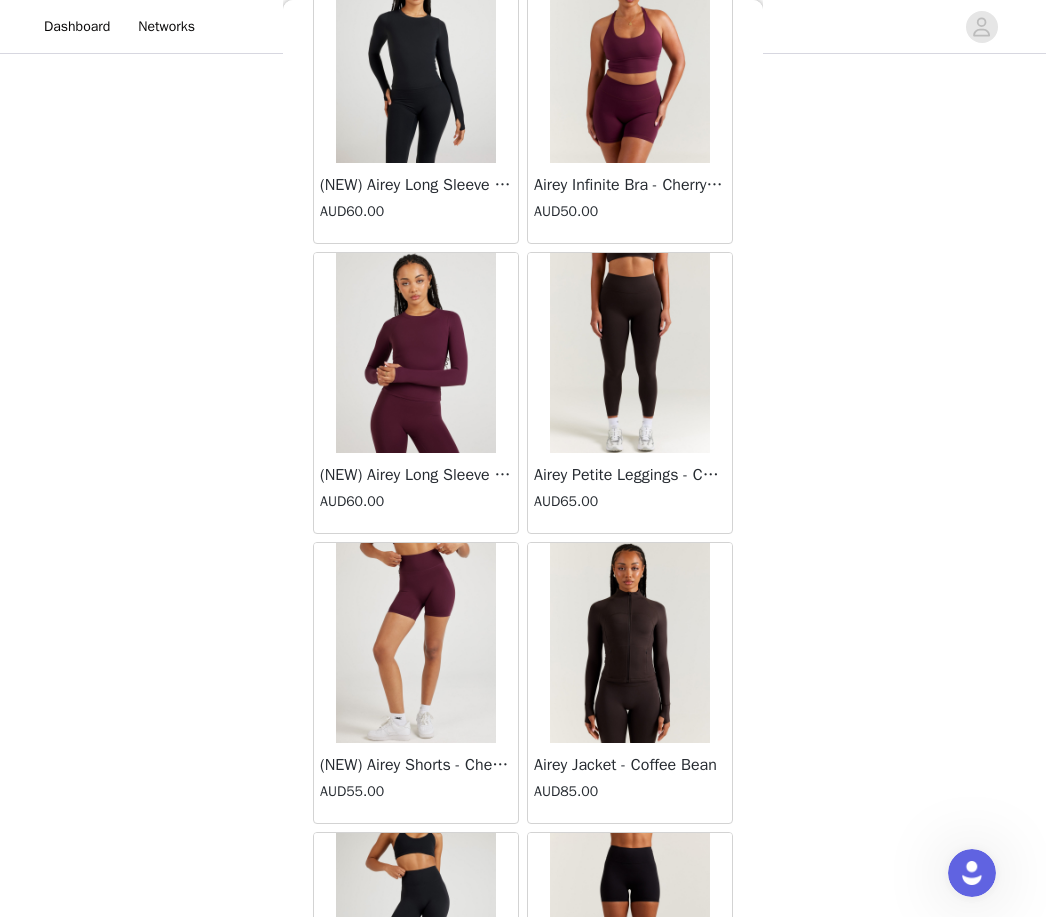 click at bounding box center (630, 643) 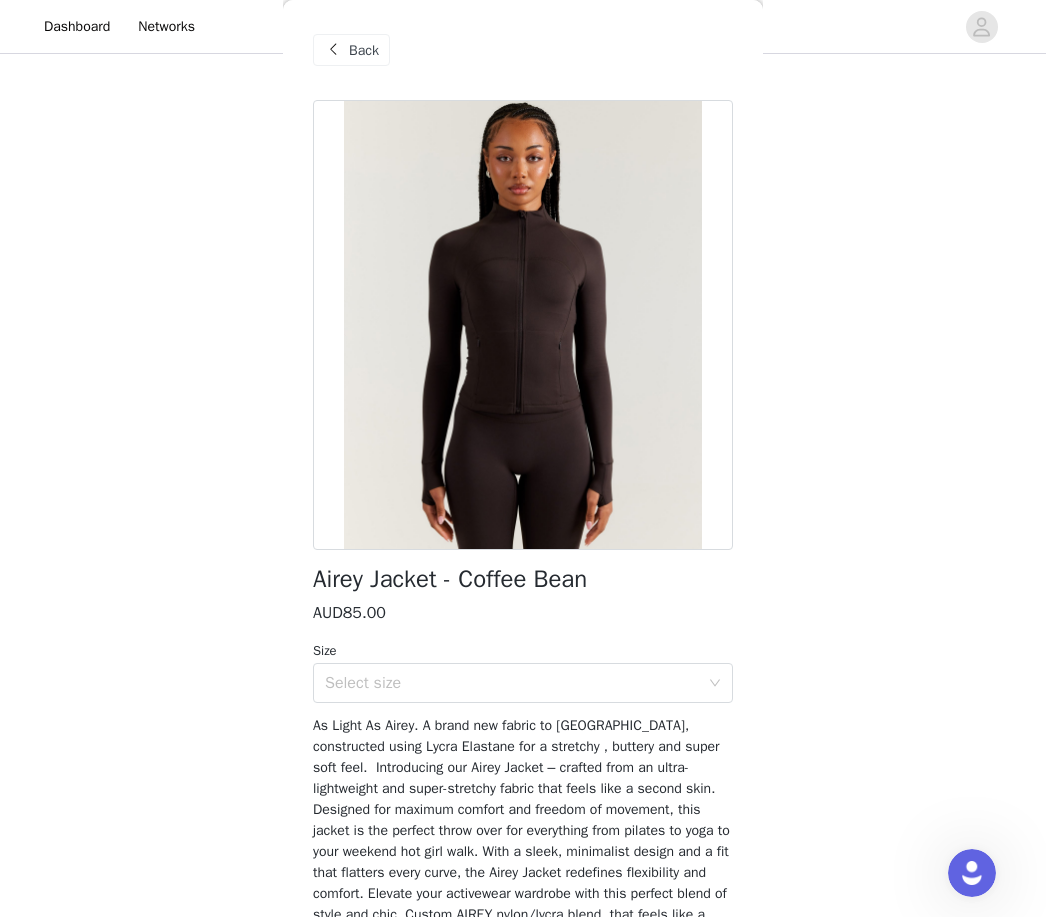 scroll, scrollTop: 0, scrollLeft: 0, axis: both 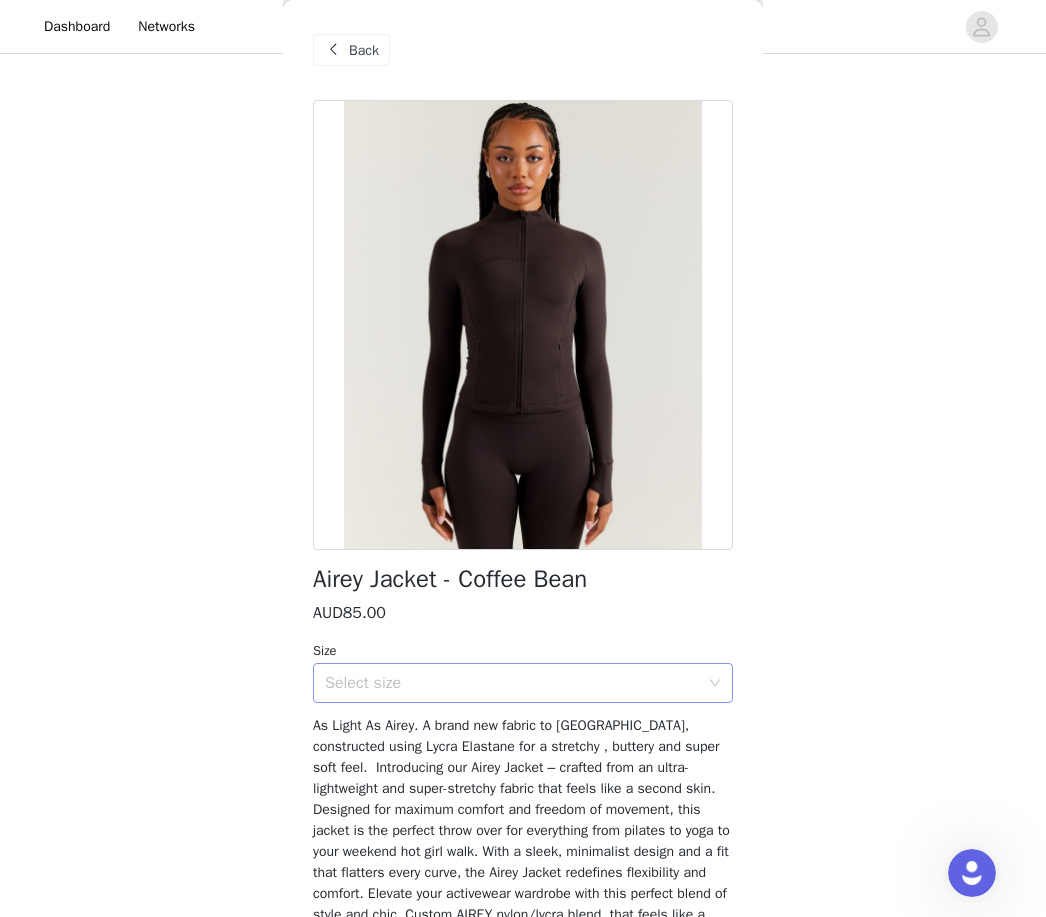 click on "Select size" at bounding box center (512, 683) 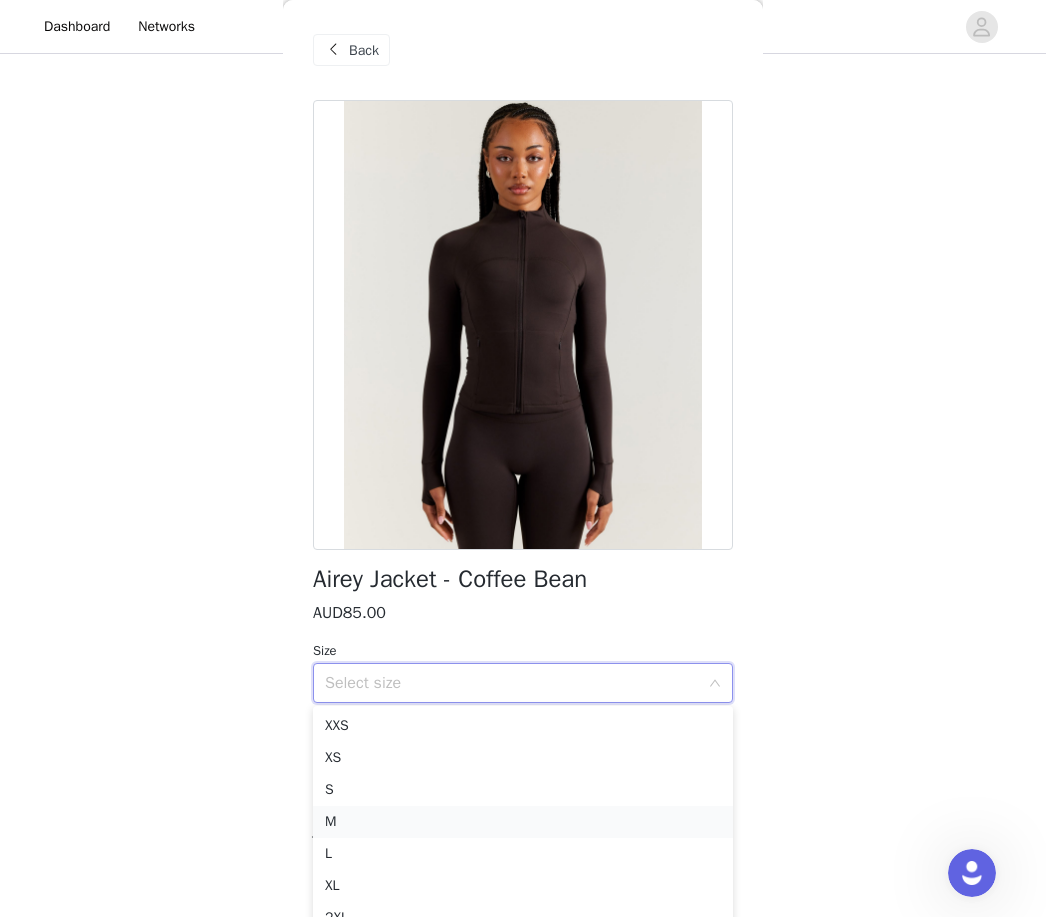 click on "M" at bounding box center [523, 822] 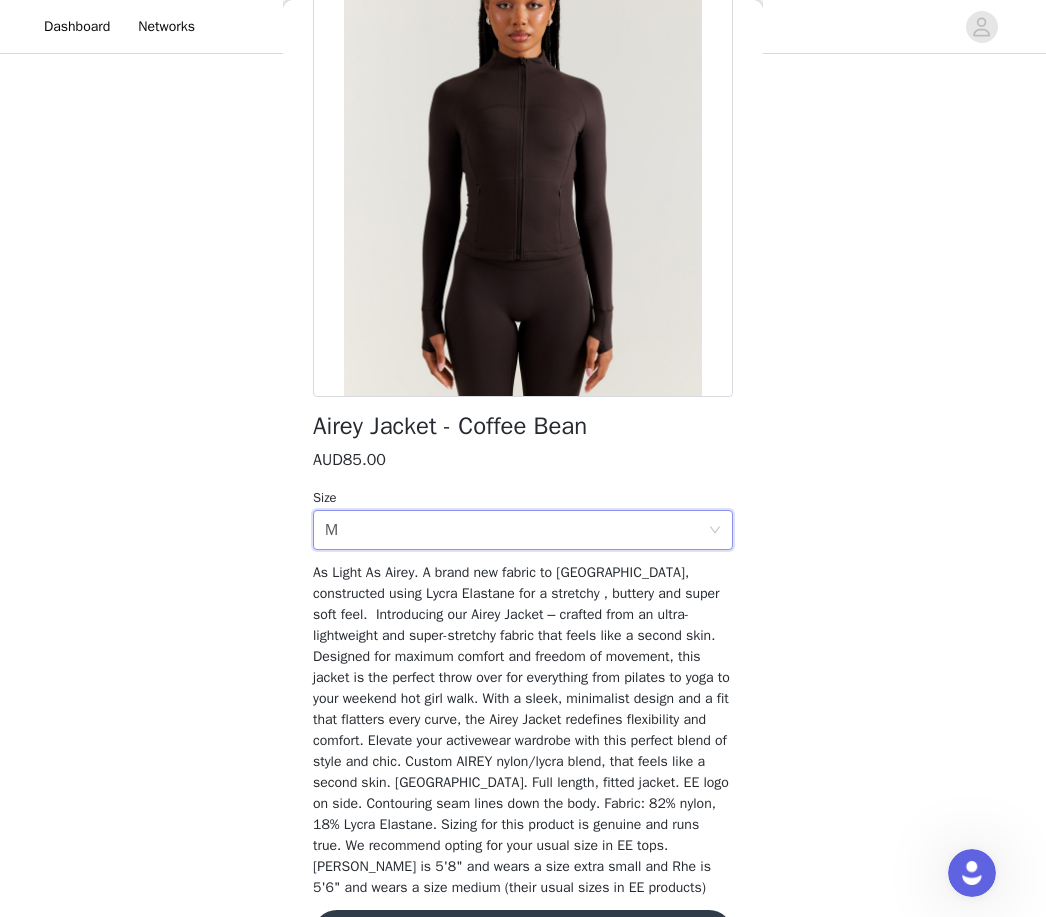 scroll, scrollTop: 153, scrollLeft: 0, axis: vertical 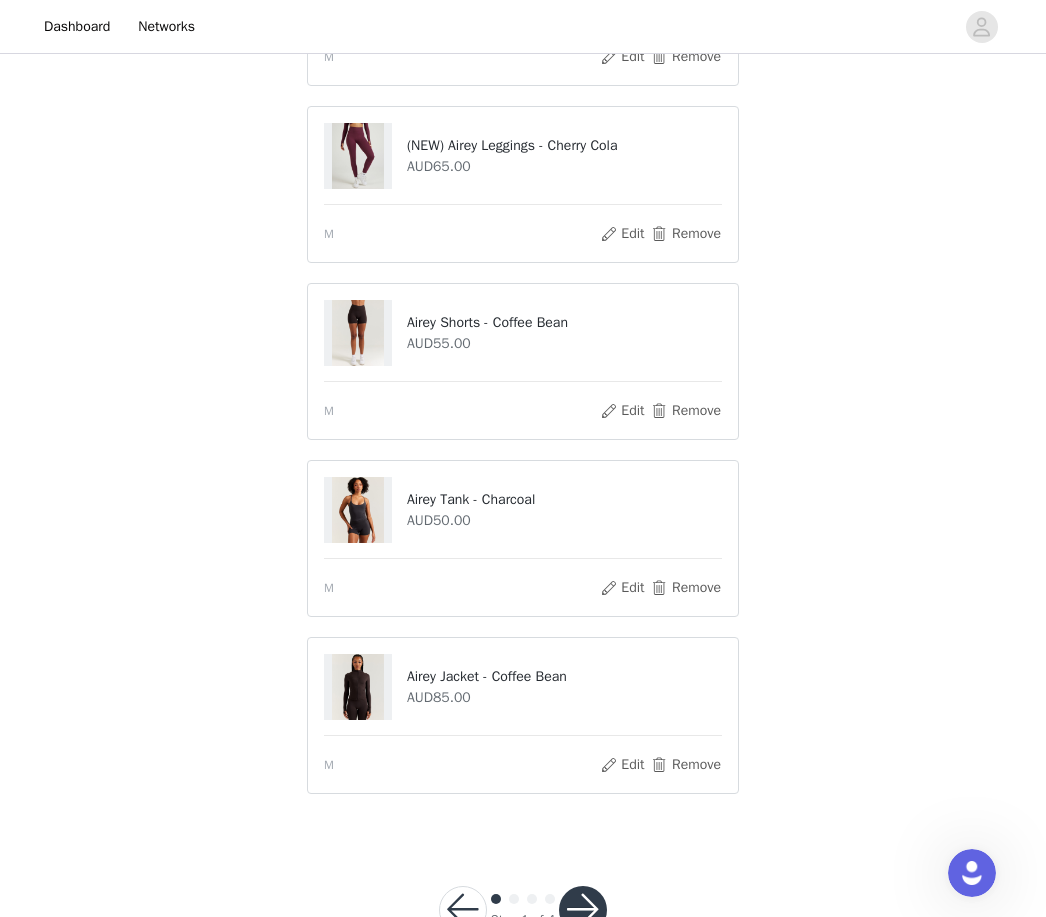 click at bounding box center [583, 910] 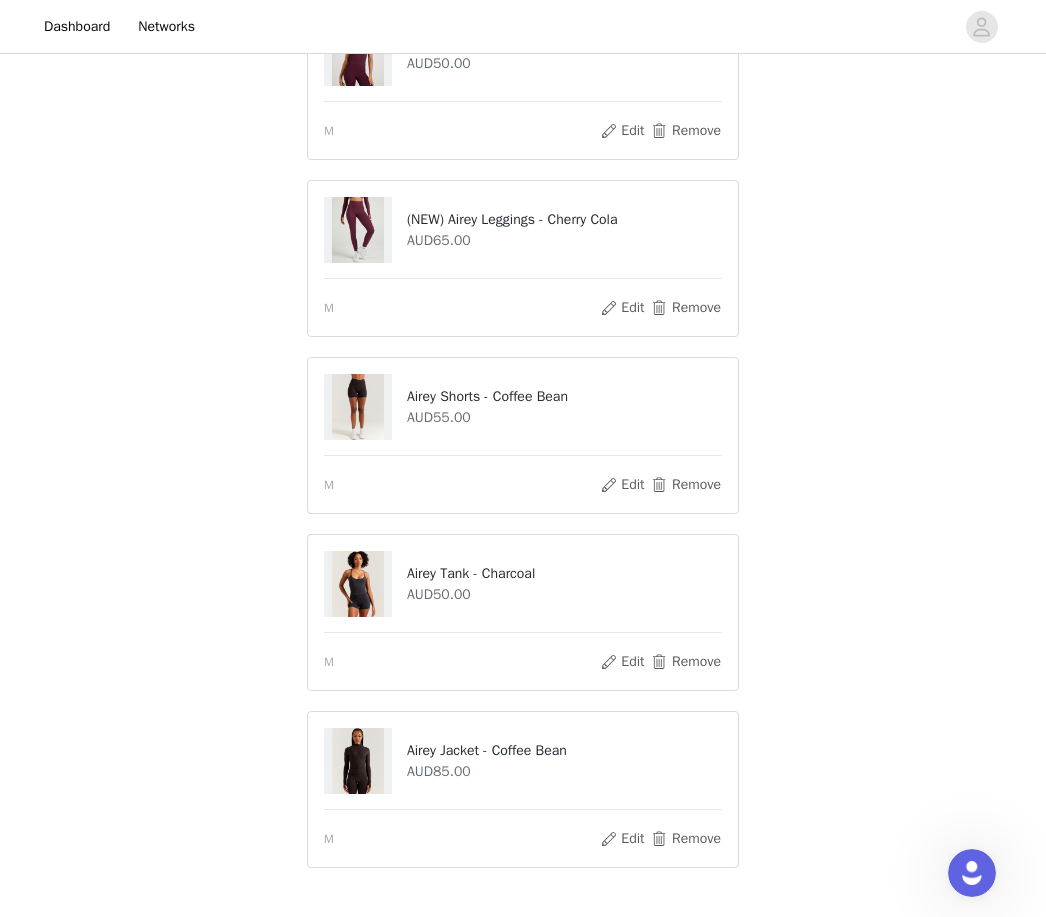scroll, scrollTop: 388, scrollLeft: 0, axis: vertical 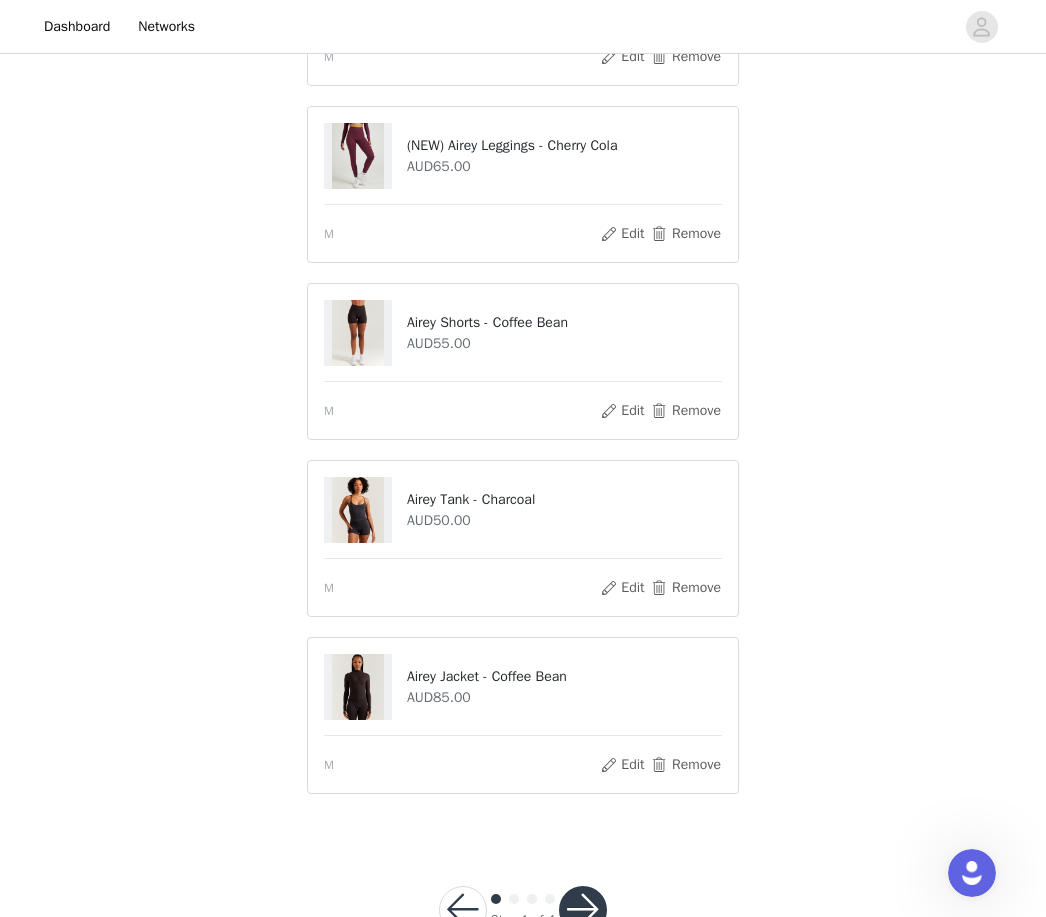 click at bounding box center (583, 910) 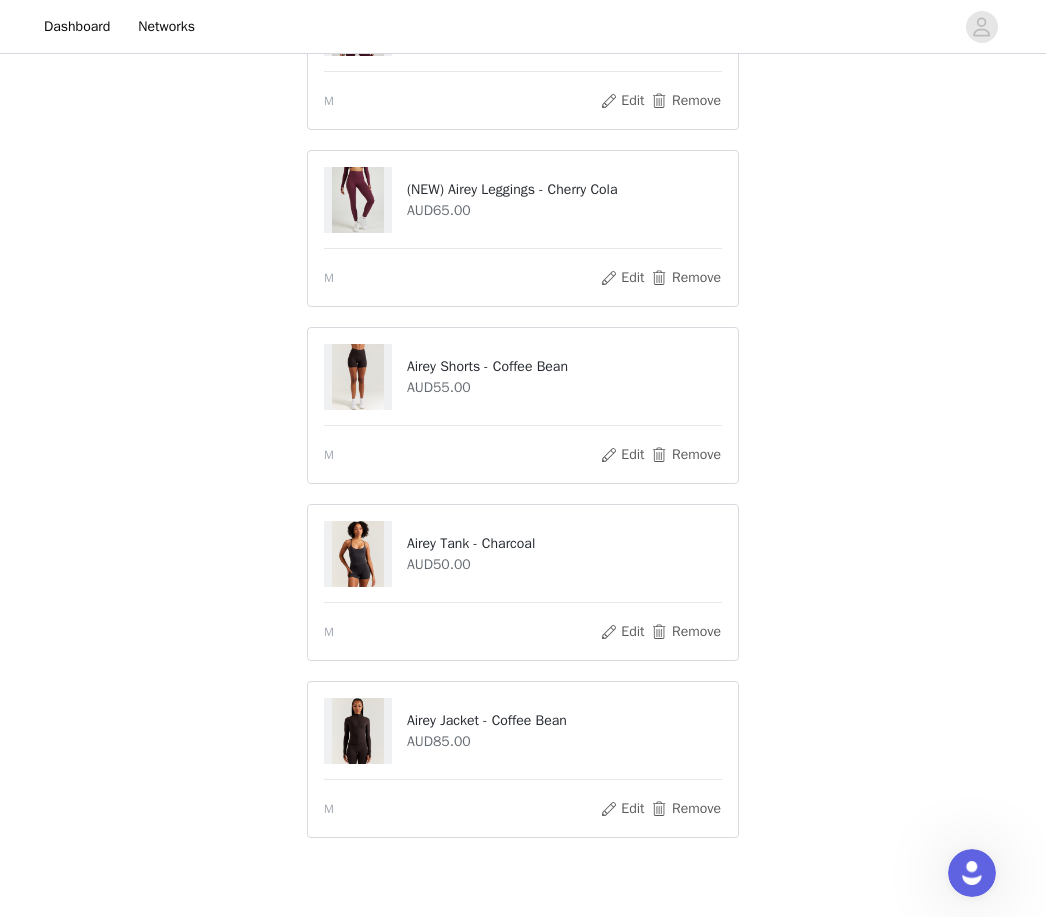scroll, scrollTop: 367, scrollLeft: 0, axis: vertical 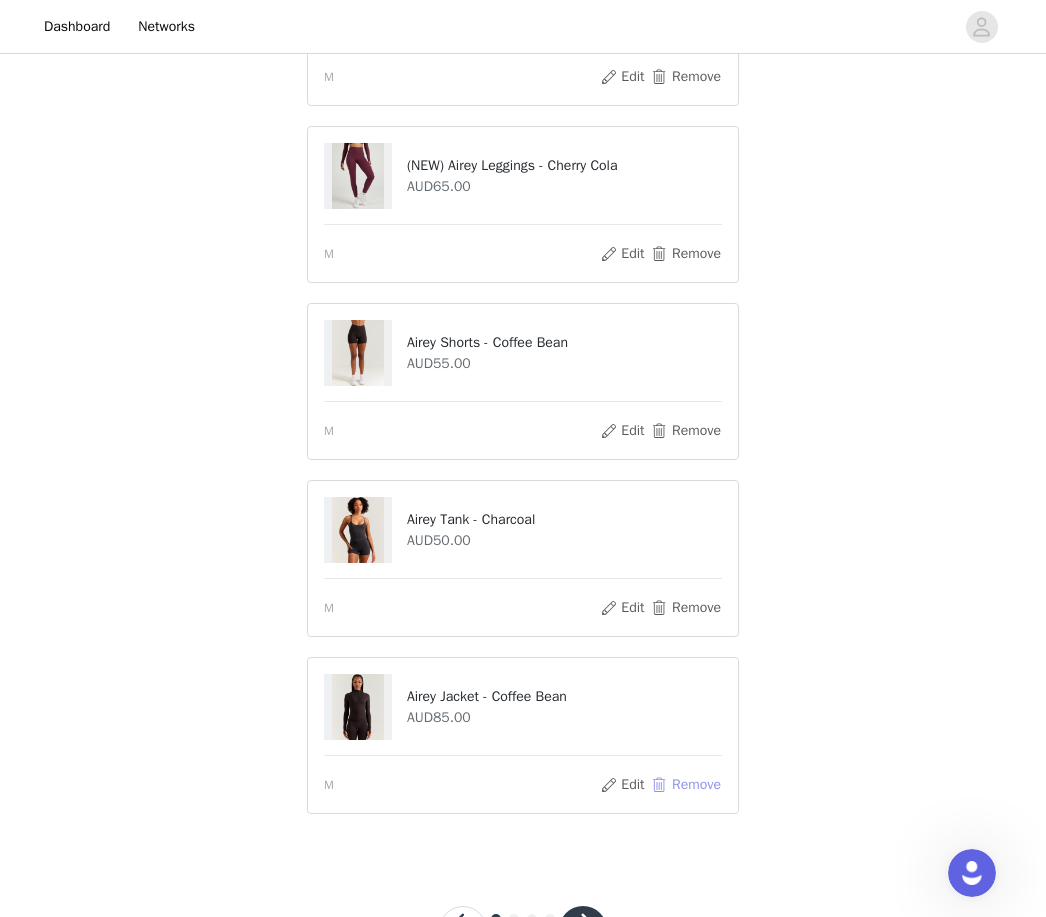 click on "Remove" at bounding box center (686, 785) 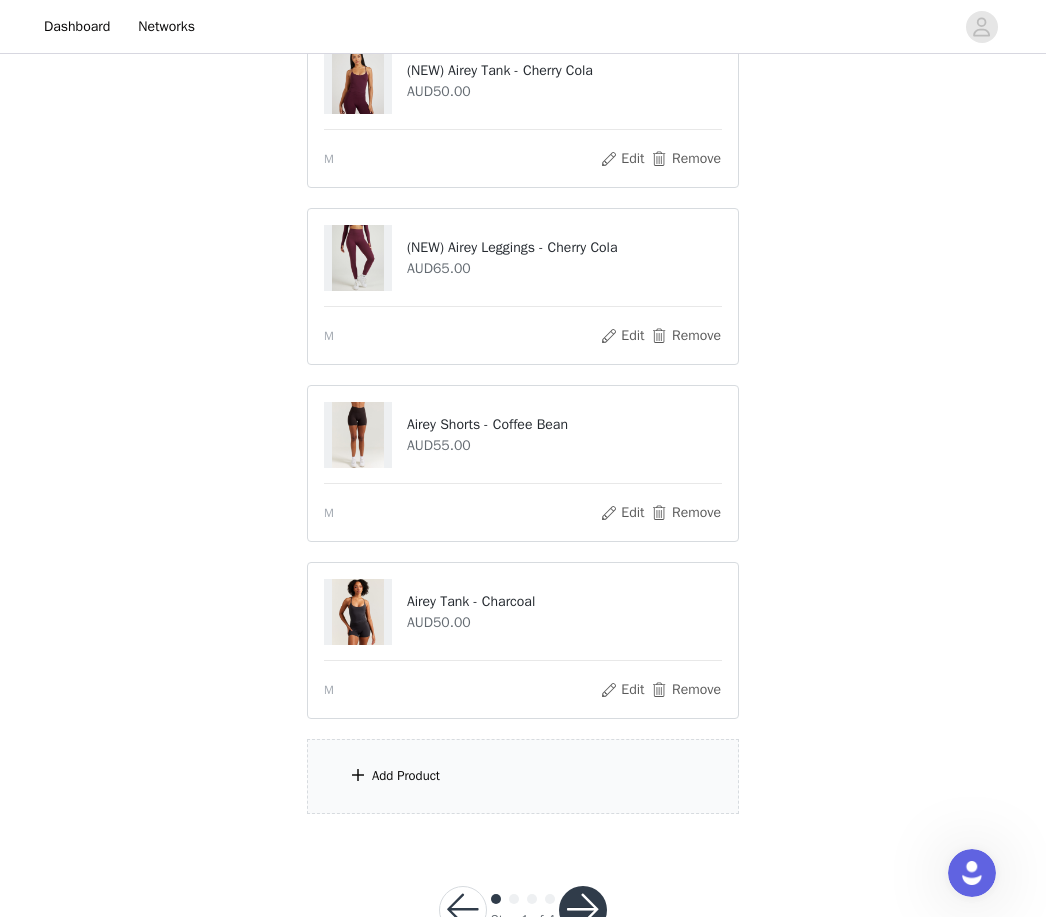 click on "Add Product" at bounding box center [523, 776] 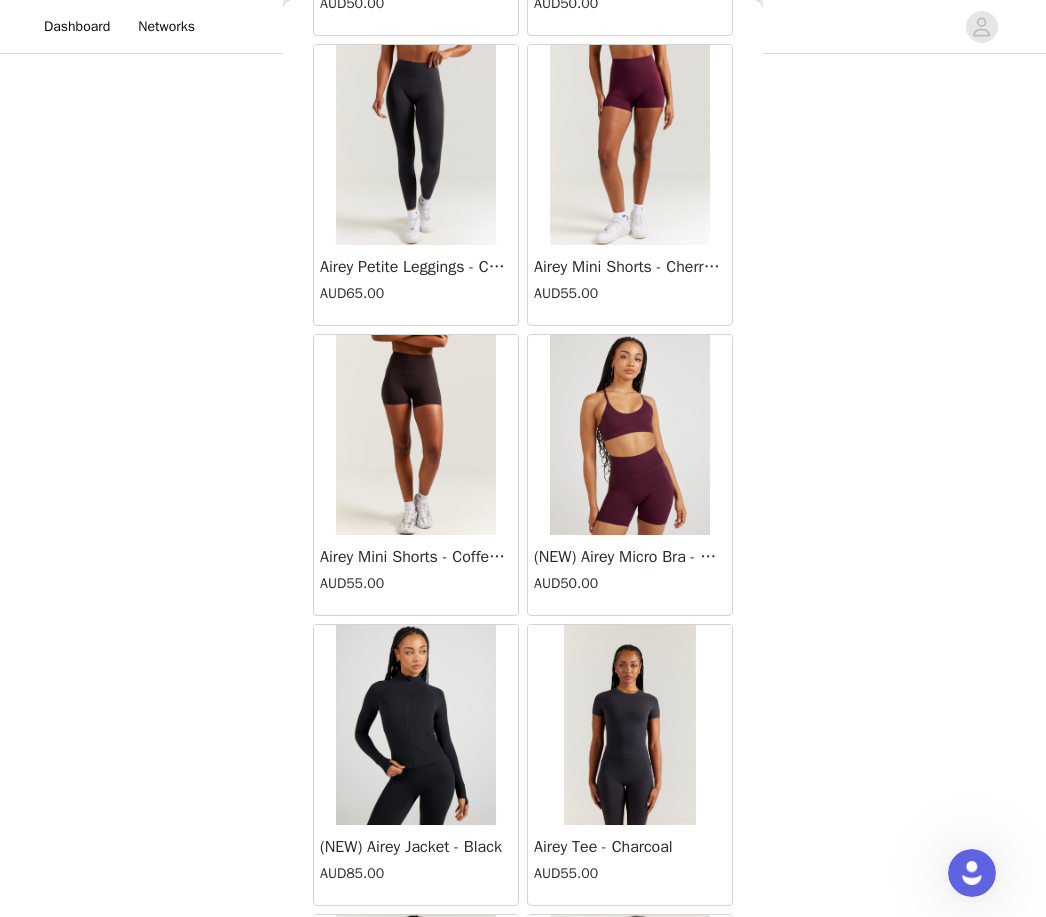 scroll, scrollTop: 11402, scrollLeft: 0, axis: vertical 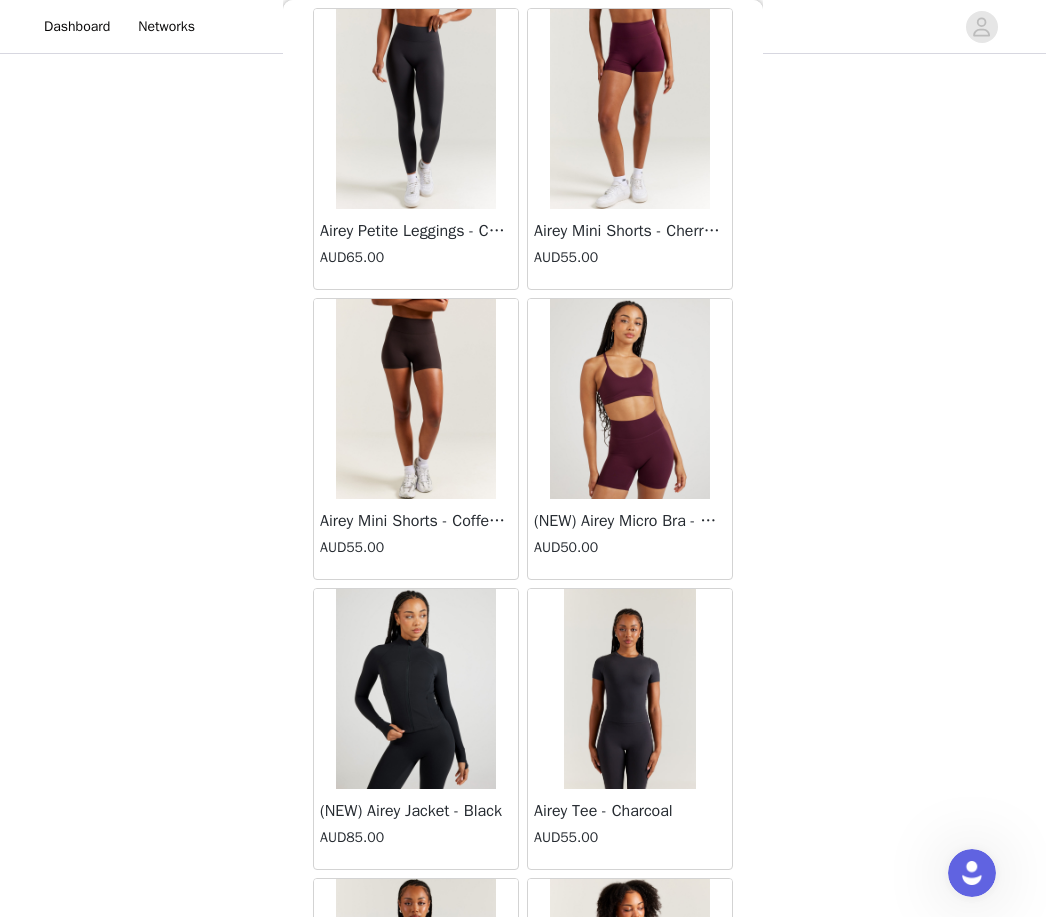 click at bounding box center (630, 399) 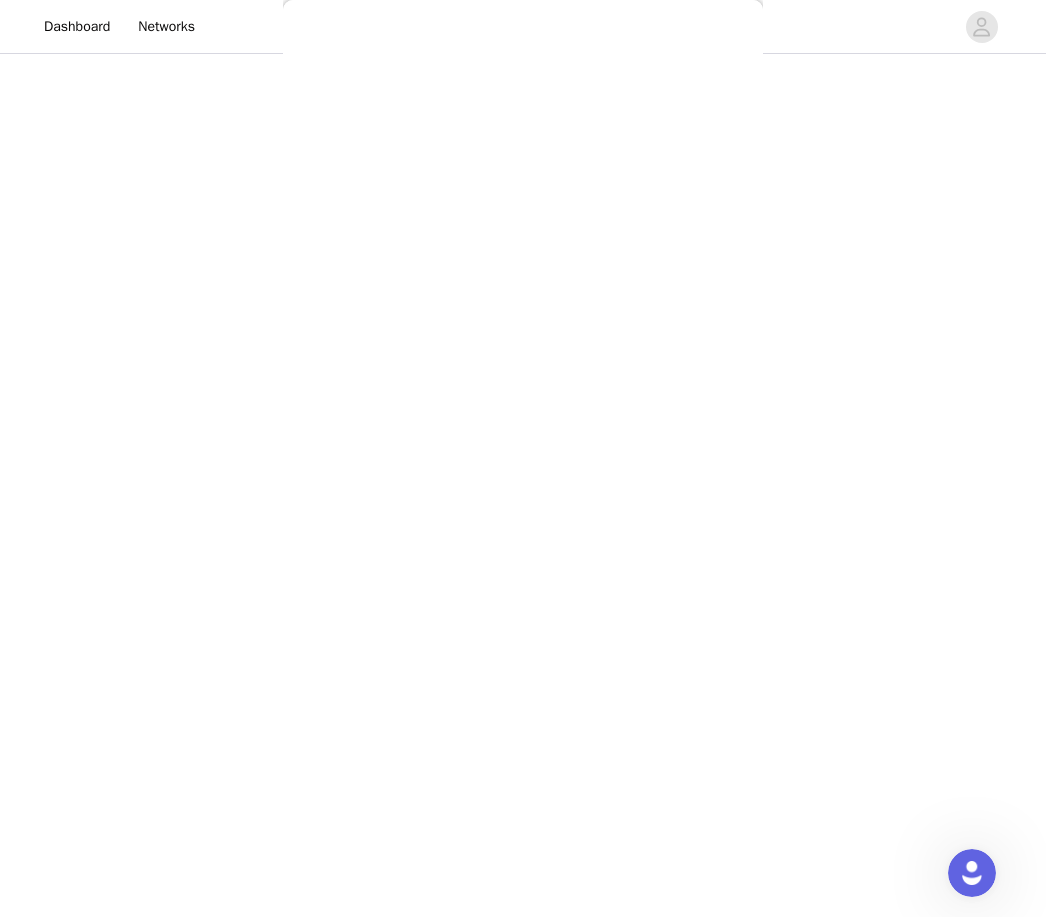 scroll, scrollTop: 153, scrollLeft: 0, axis: vertical 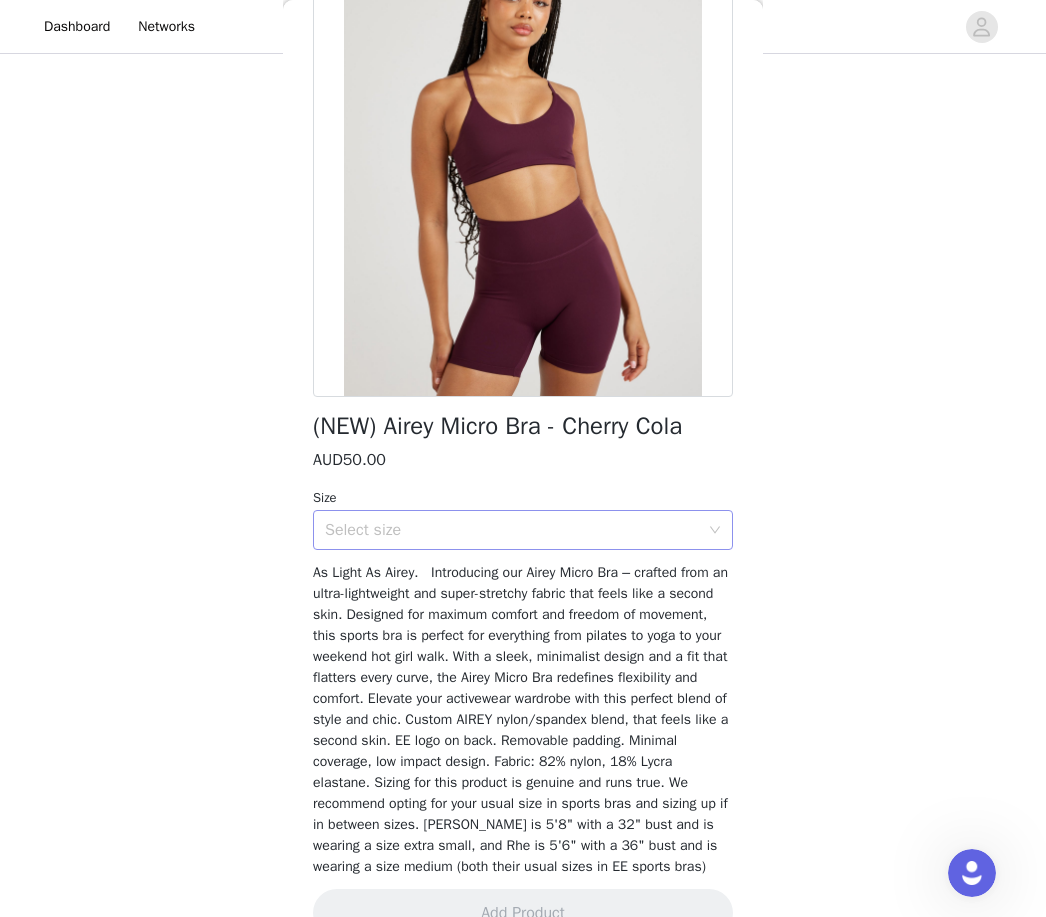 click on "Select size" at bounding box center (512, 530) 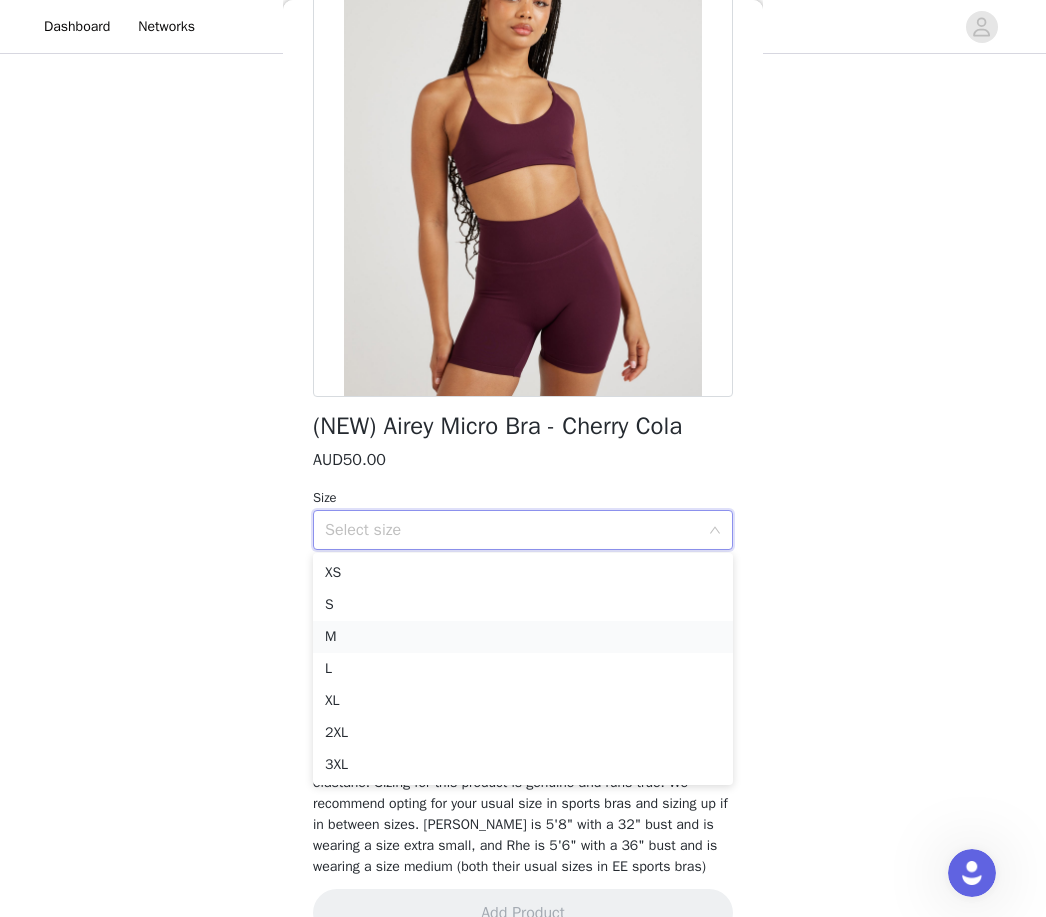 click on "M" at bounding box center [523, 637] 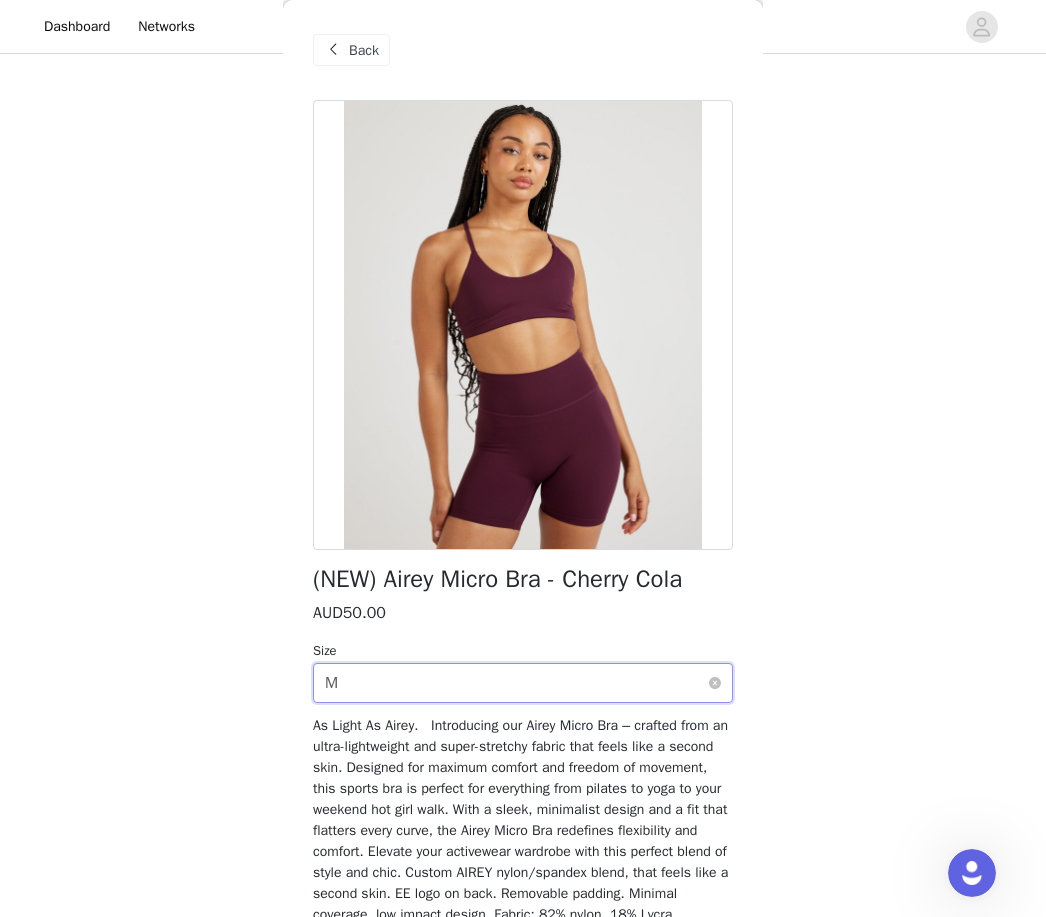scroll, scrollTop: 0, scrollLeft: 0, axis: both 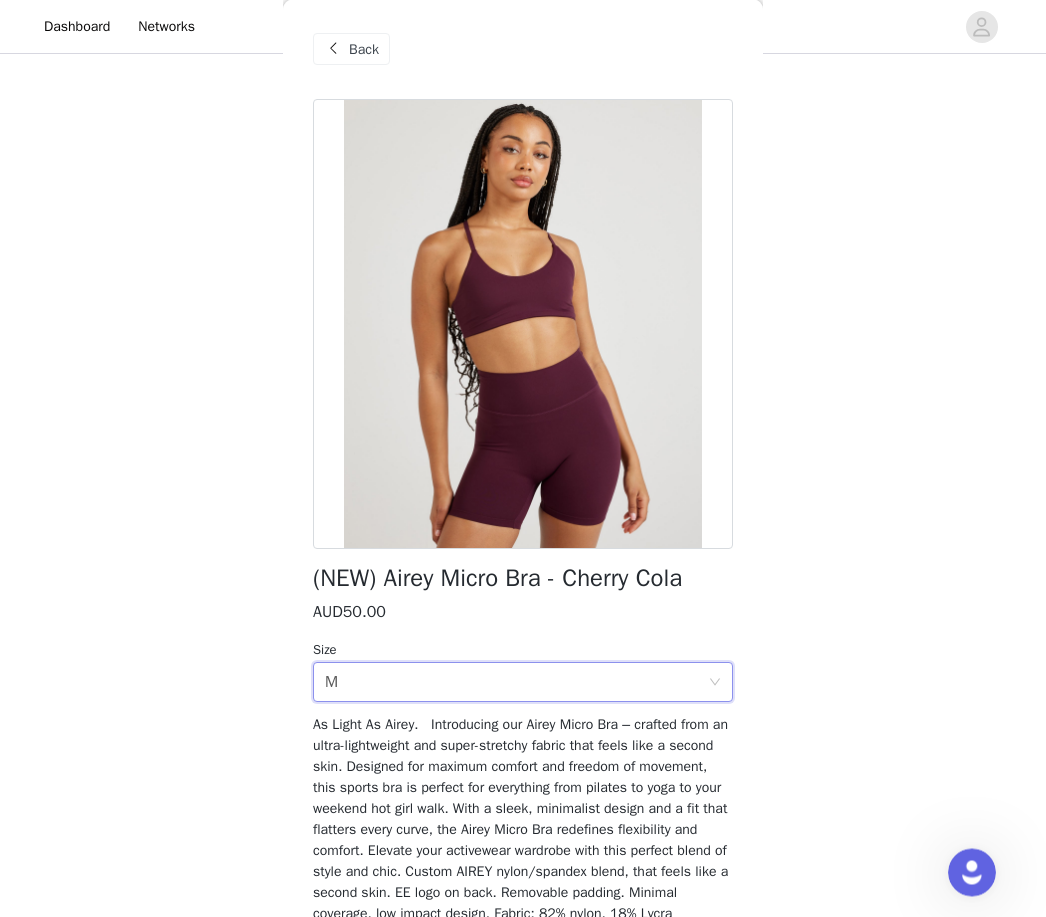 click at bounding box center [523, 325] 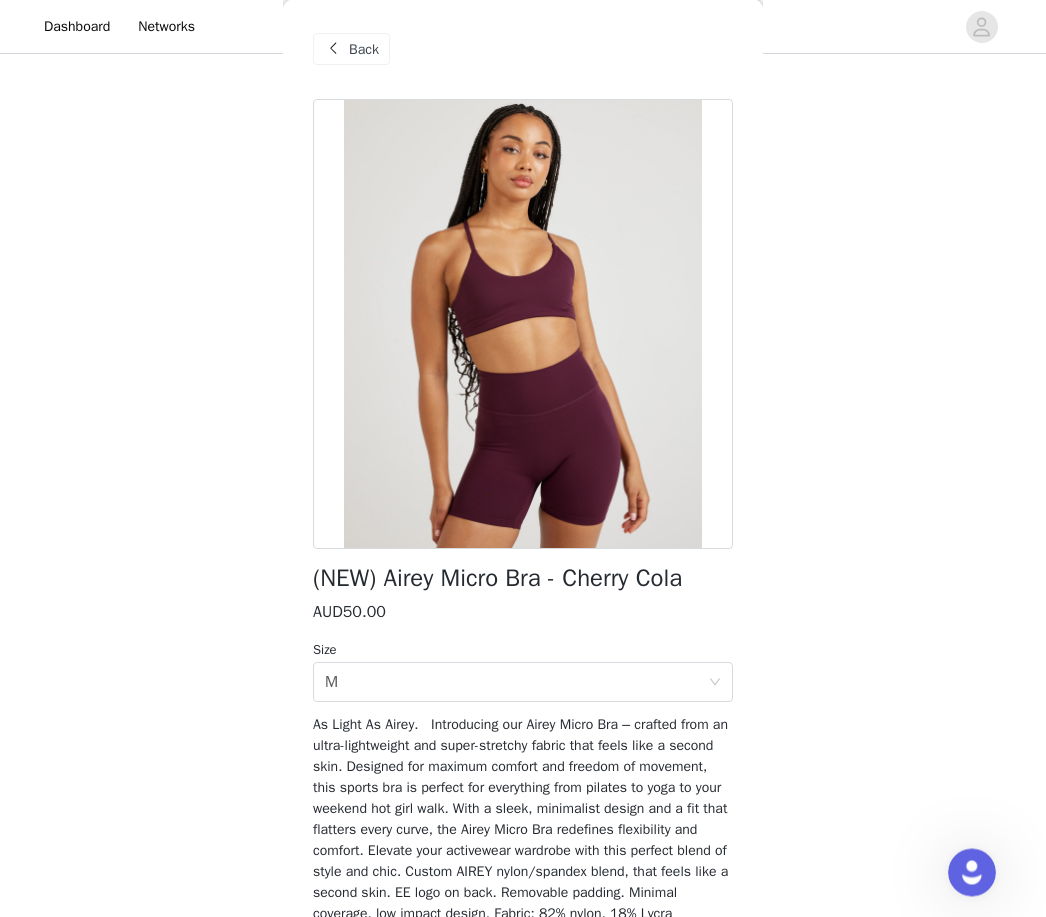 scroll, scrollTop: 258, scrollLeft: 0, axis: vertical 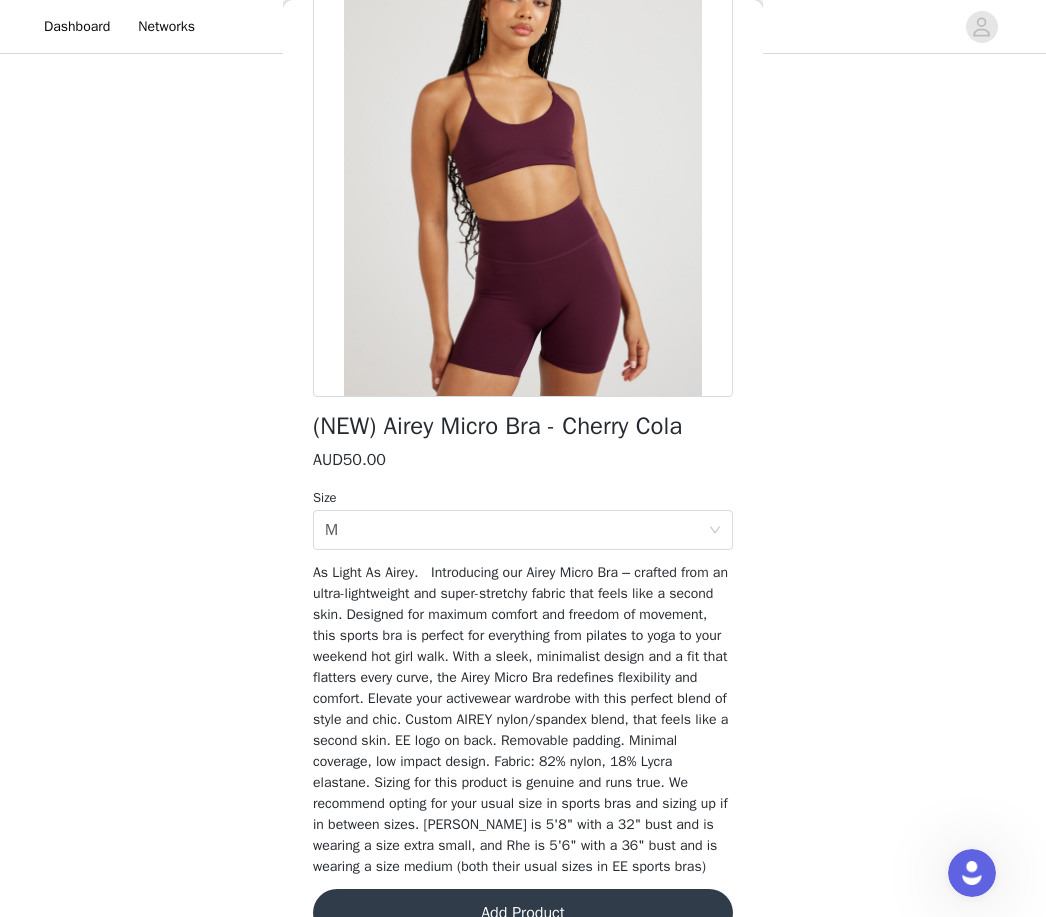 click on "Add Product" at bounding box center (523, 913) 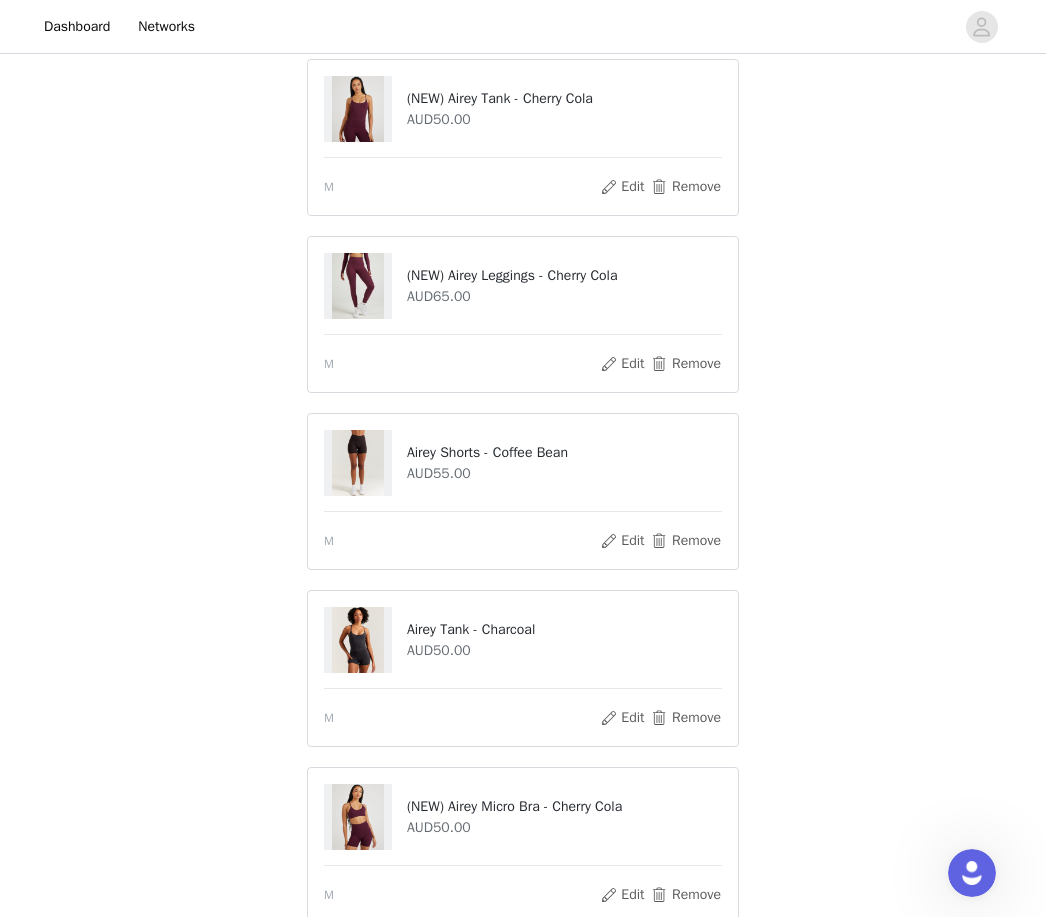 scroll, scrollTop: 388, scrollLeft: 0, axis: vertical 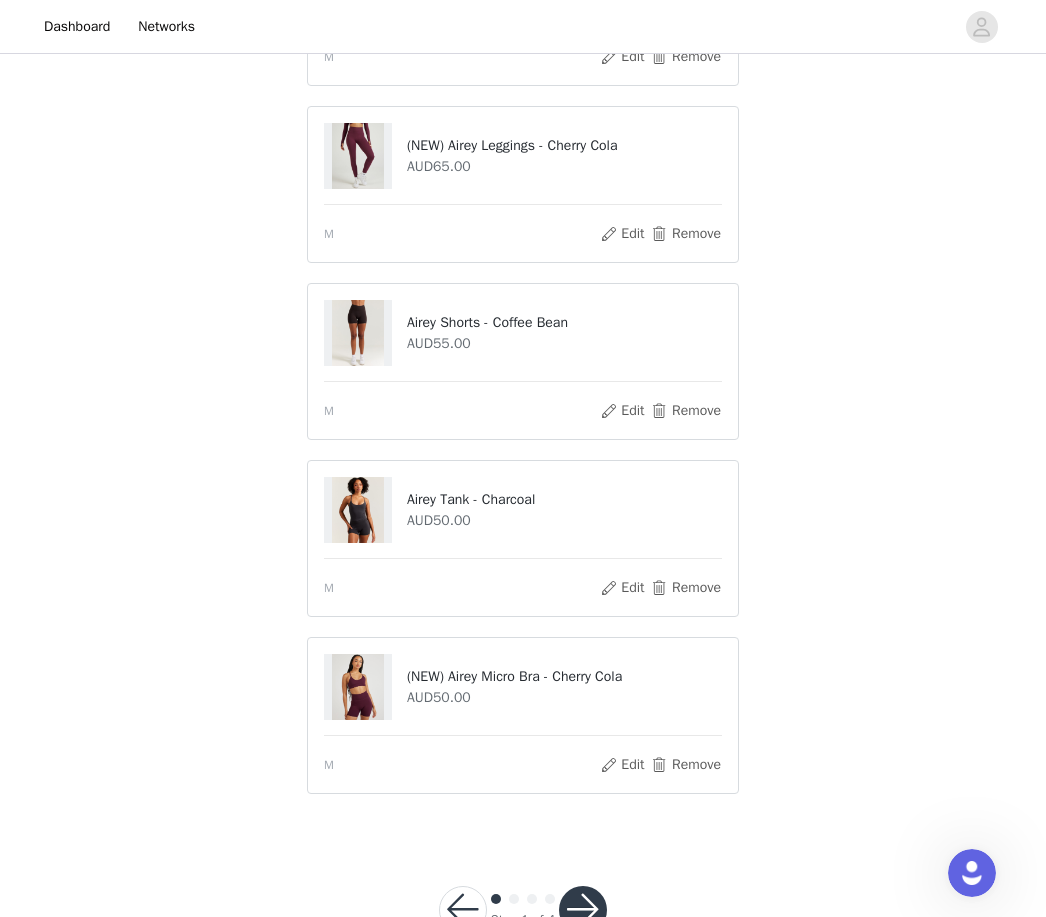 drag, startPoint x: 580, startPoint y: 903, endPoint x: 580, endPoint y: 829, distance: 74 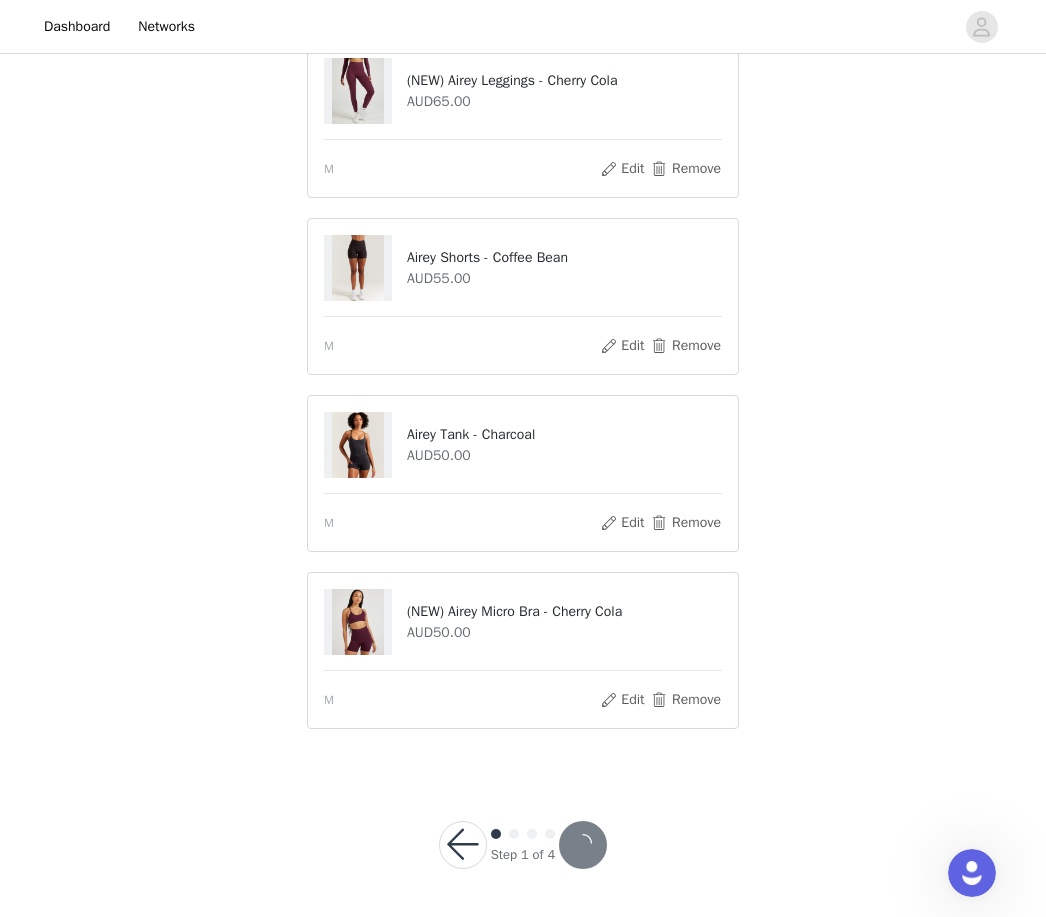 scroll, scrollTop: 314, scrollLeft: 0, axis: vertical 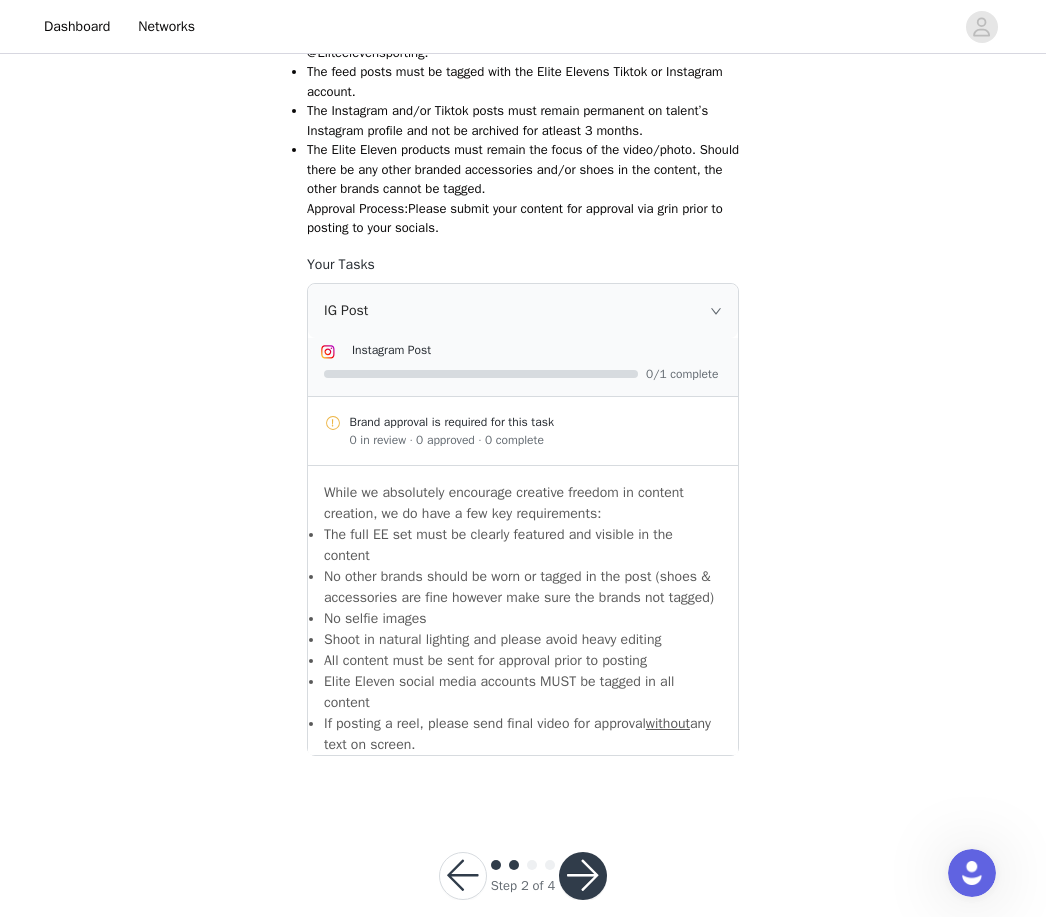 click at bounding box center (583, 876) 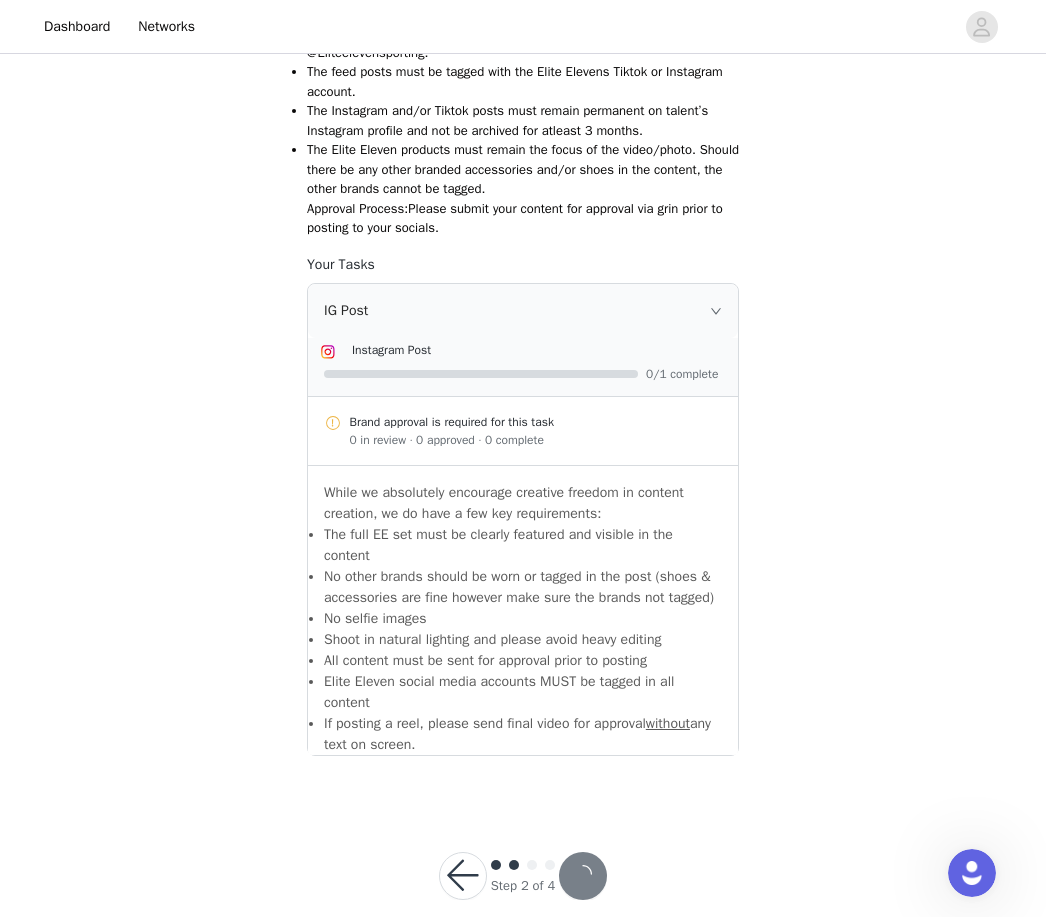 scroll, scrollTop: 0, scrollLeft: 0, axis: both 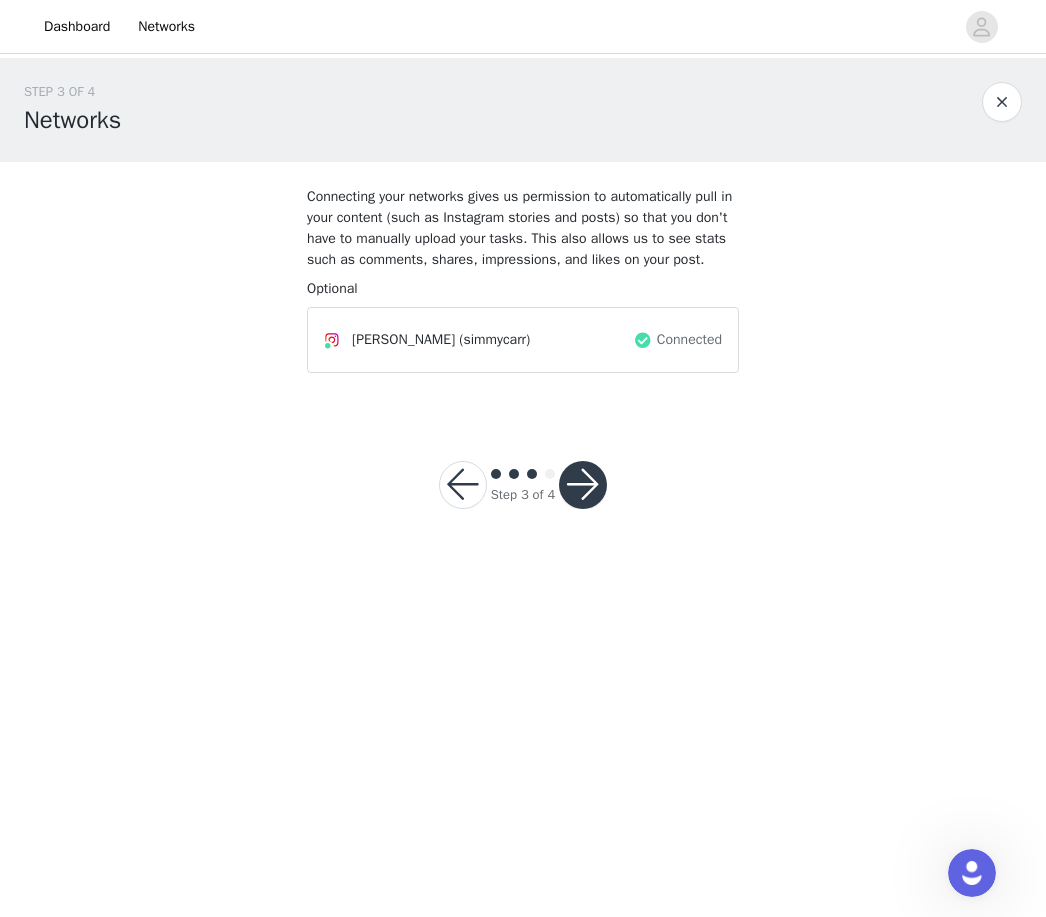click at bounding box center (583, 485) 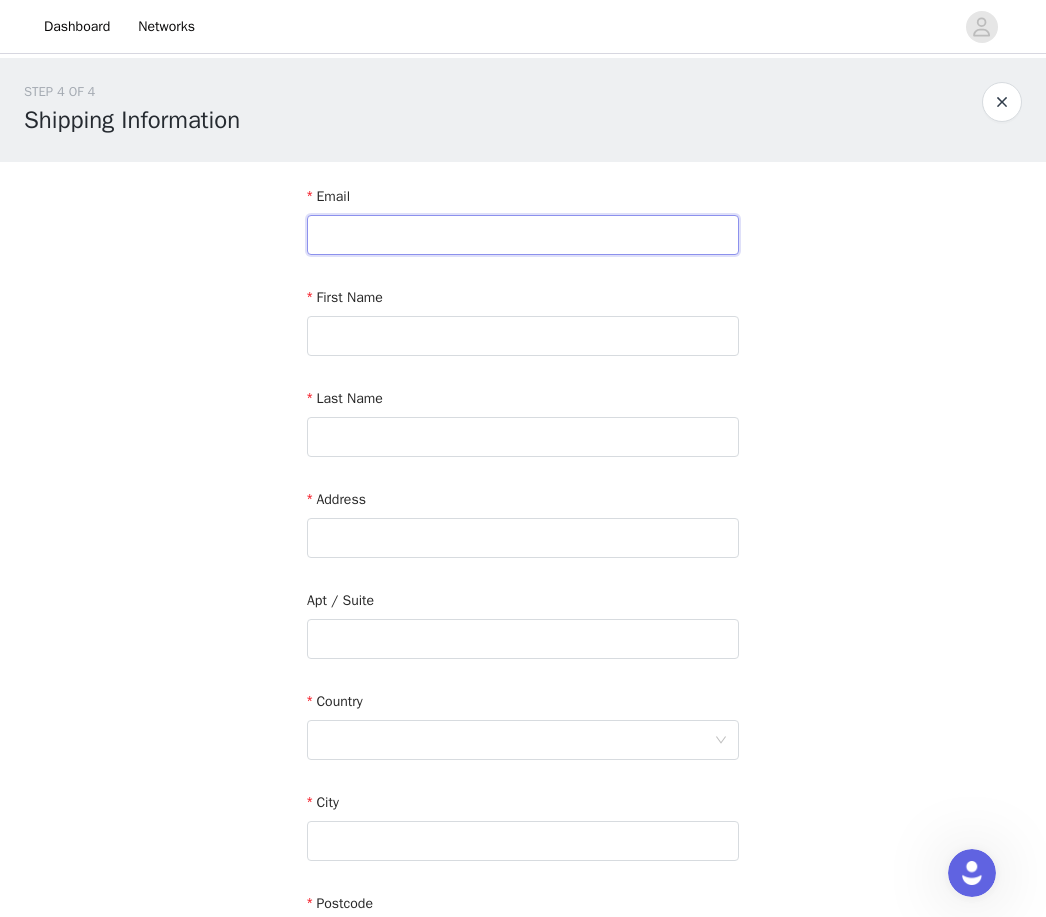 click at bounding box center (523, 235) 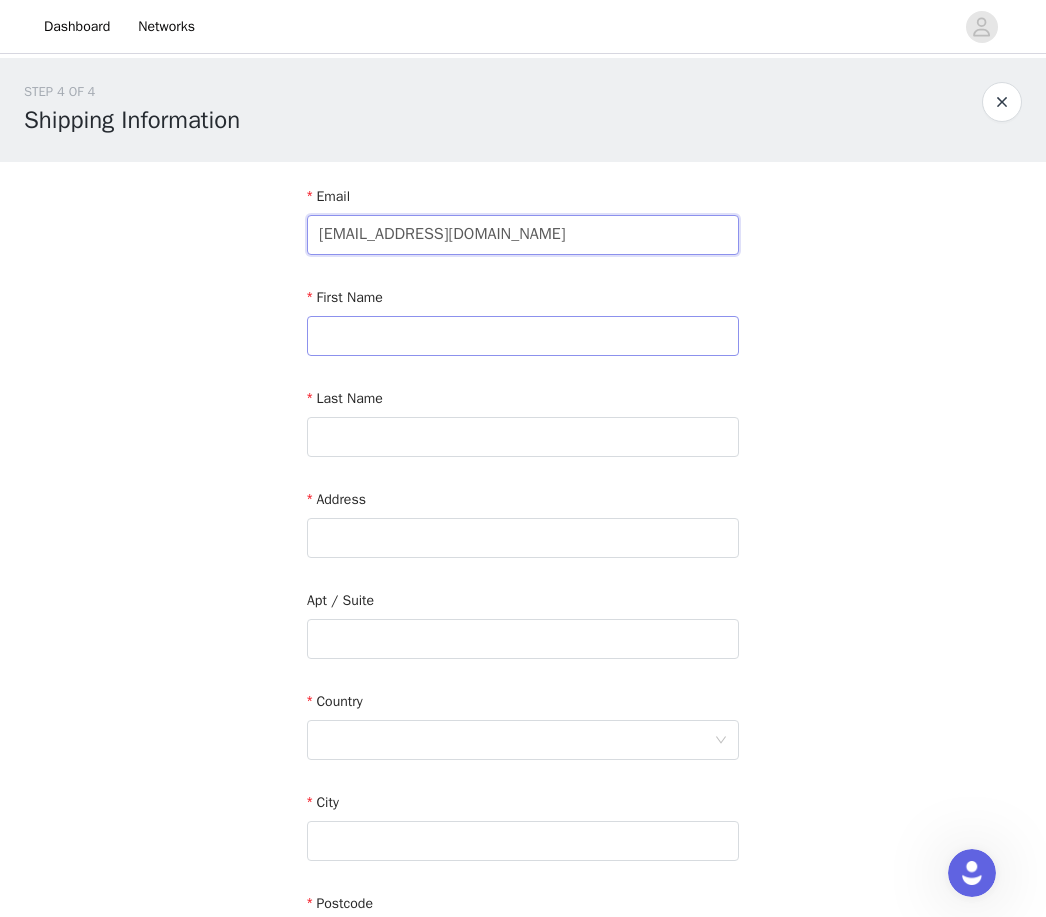 type on "[EMAIL_ADDRESS][DOMAIN_NAME]" 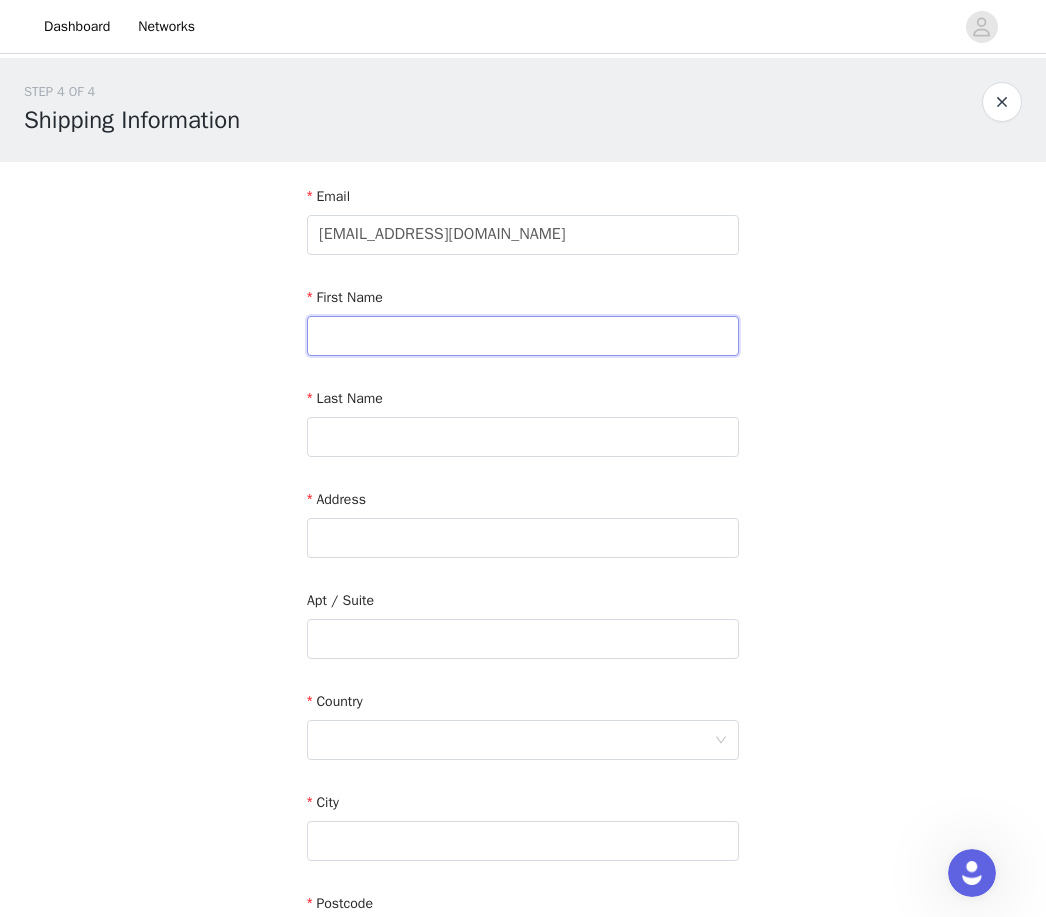 click at bounding box center [523, 336] 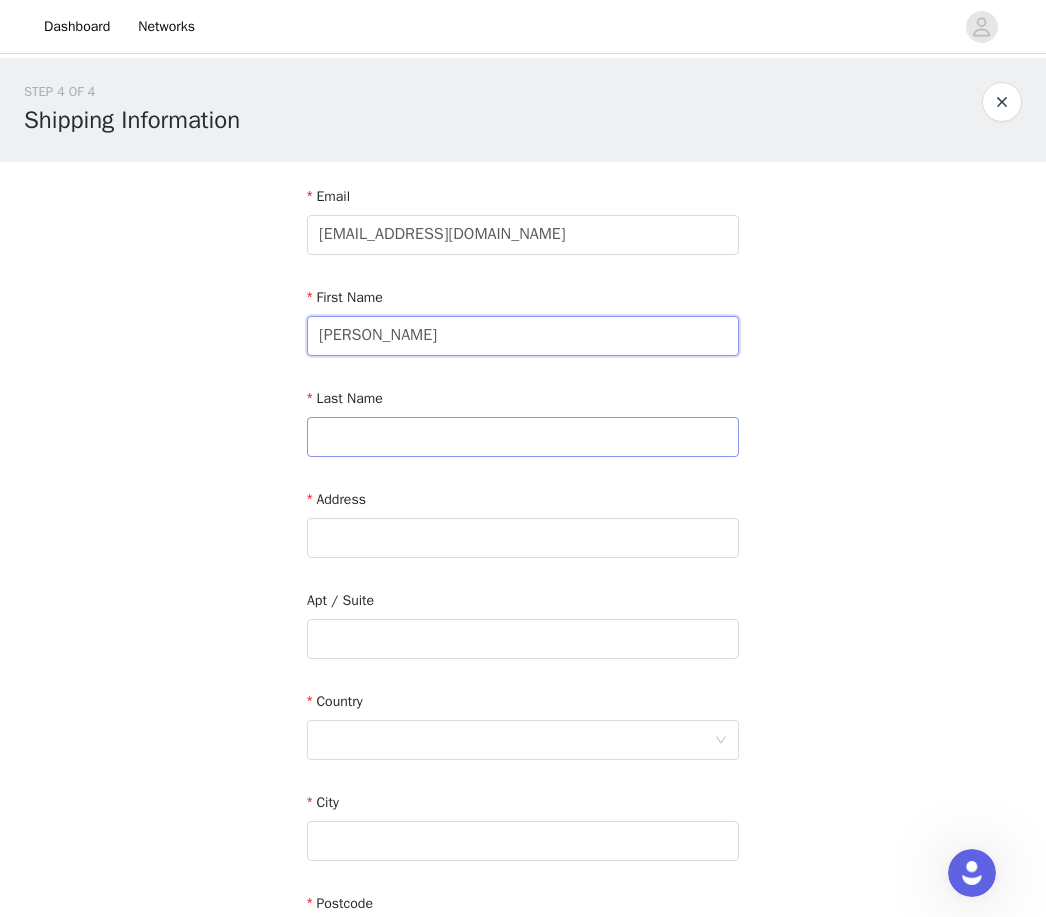 type on "[PERSON_NAME]" 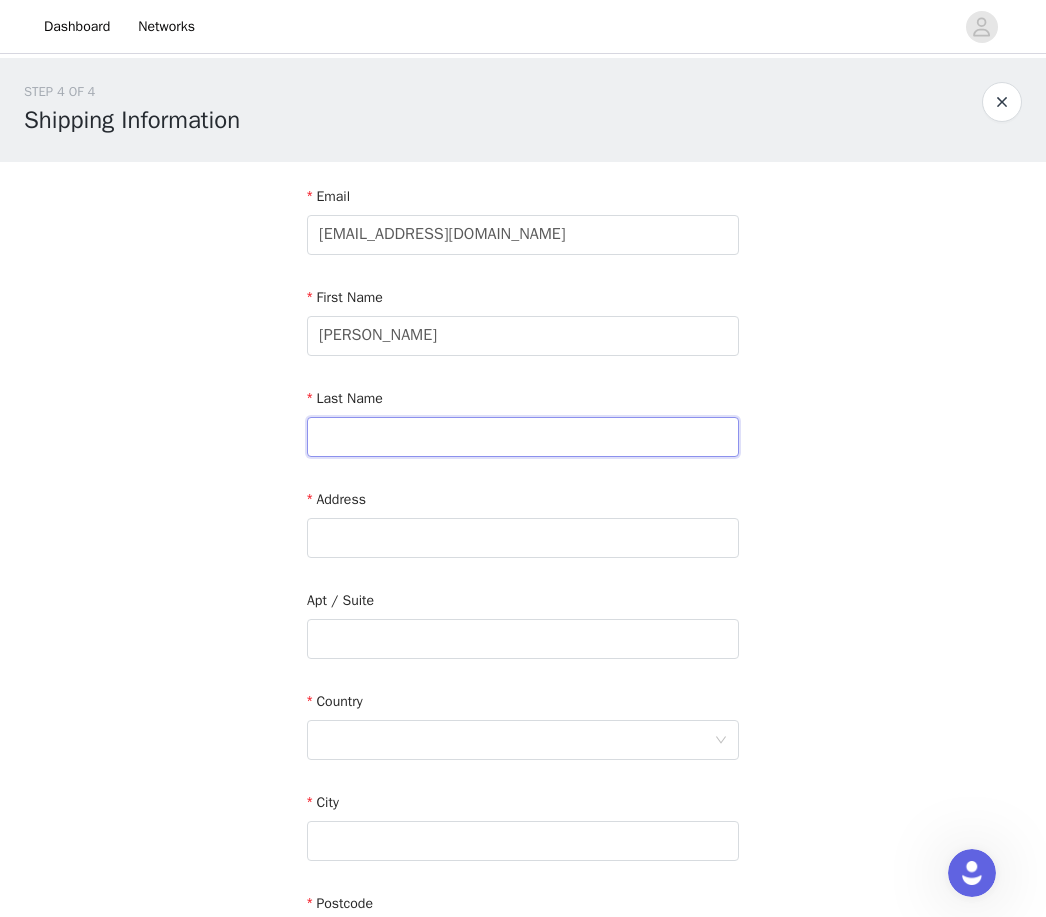 click at bounding box center (523, 437) 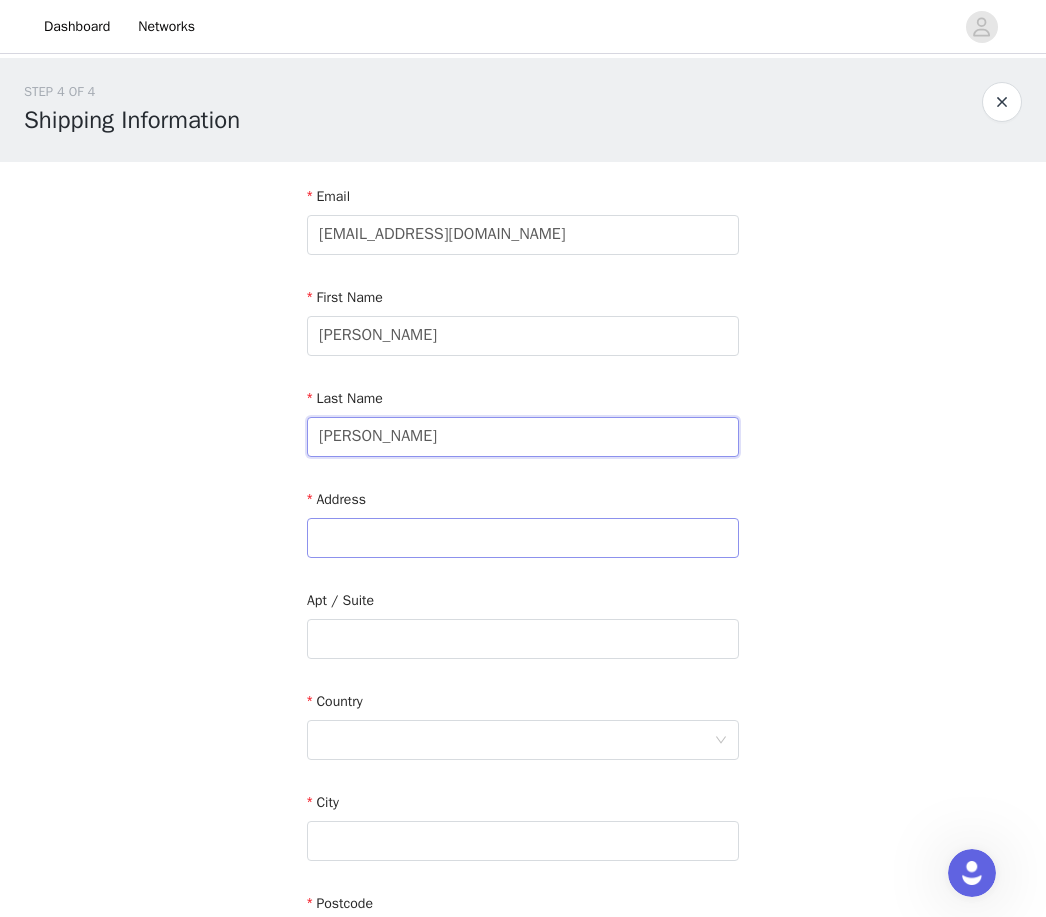 type on "[PERSON_NAME]" 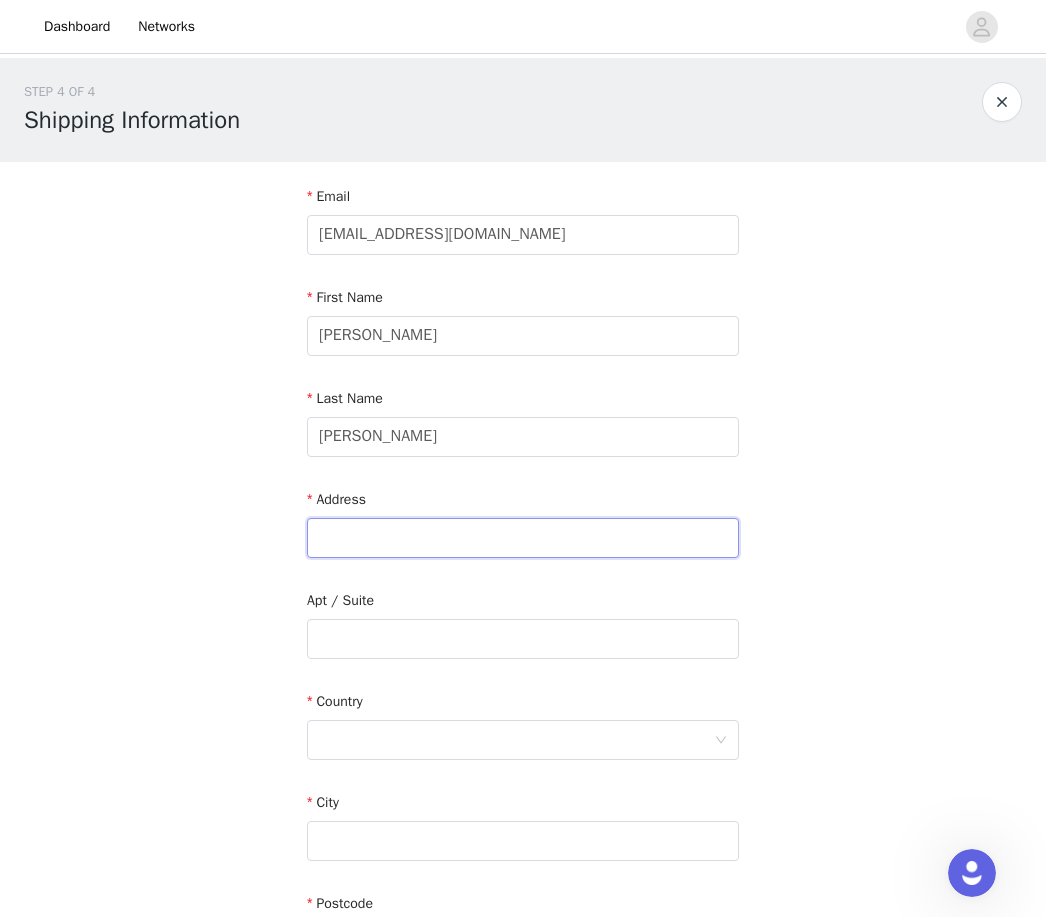 click at bounding box center (523, 538) 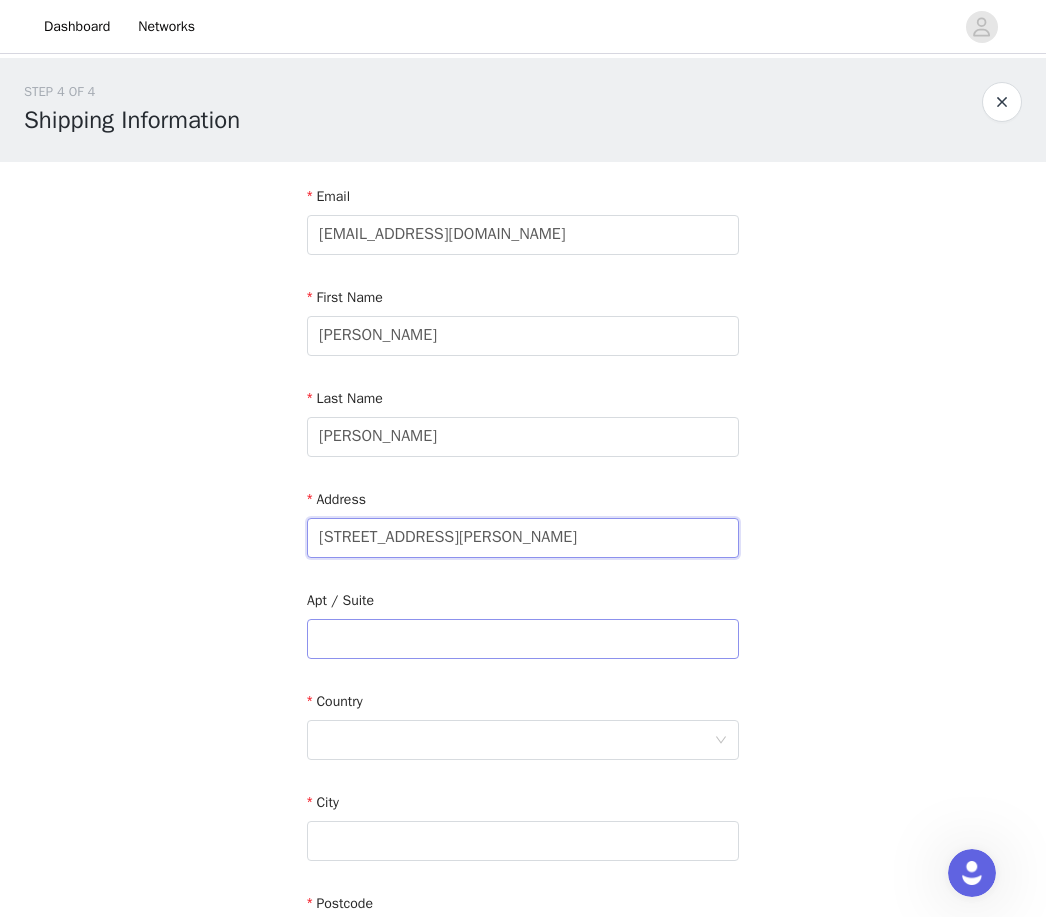 type on "[STREET_ADDRESS][PERSON_NAME]" 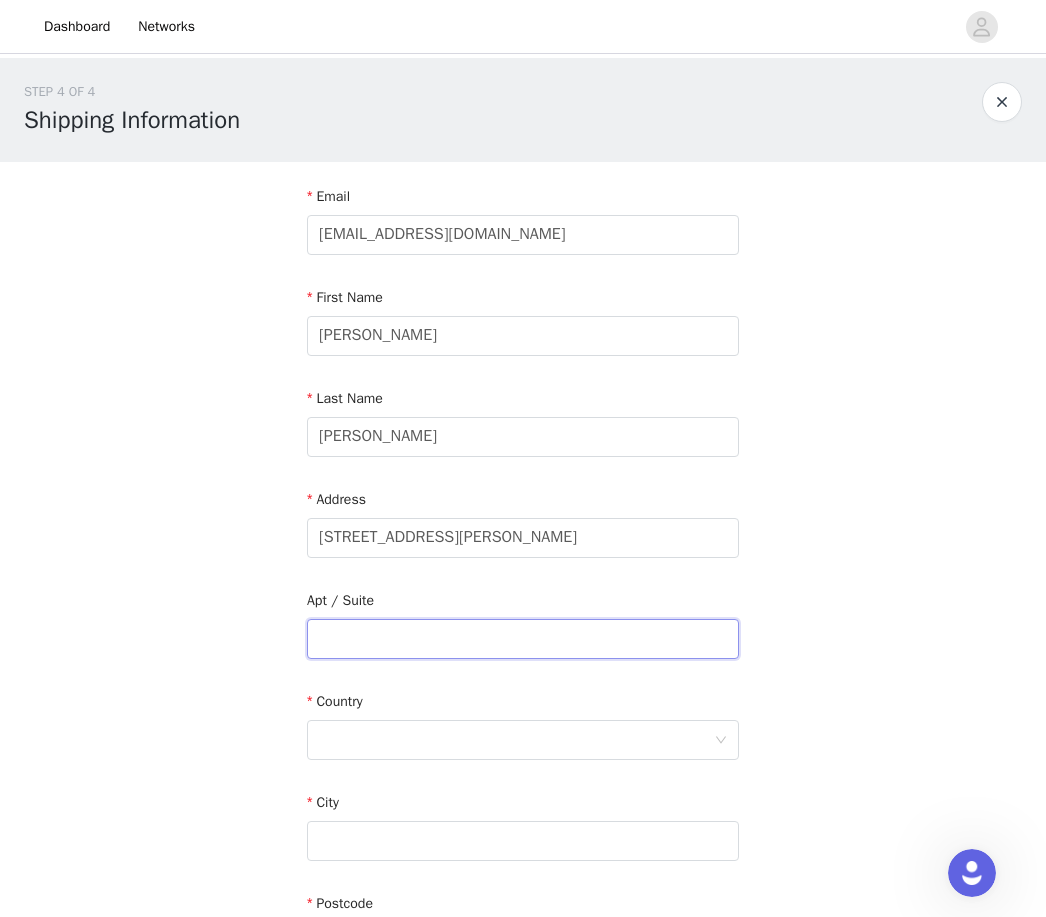 click at bounding box center [523, 639] 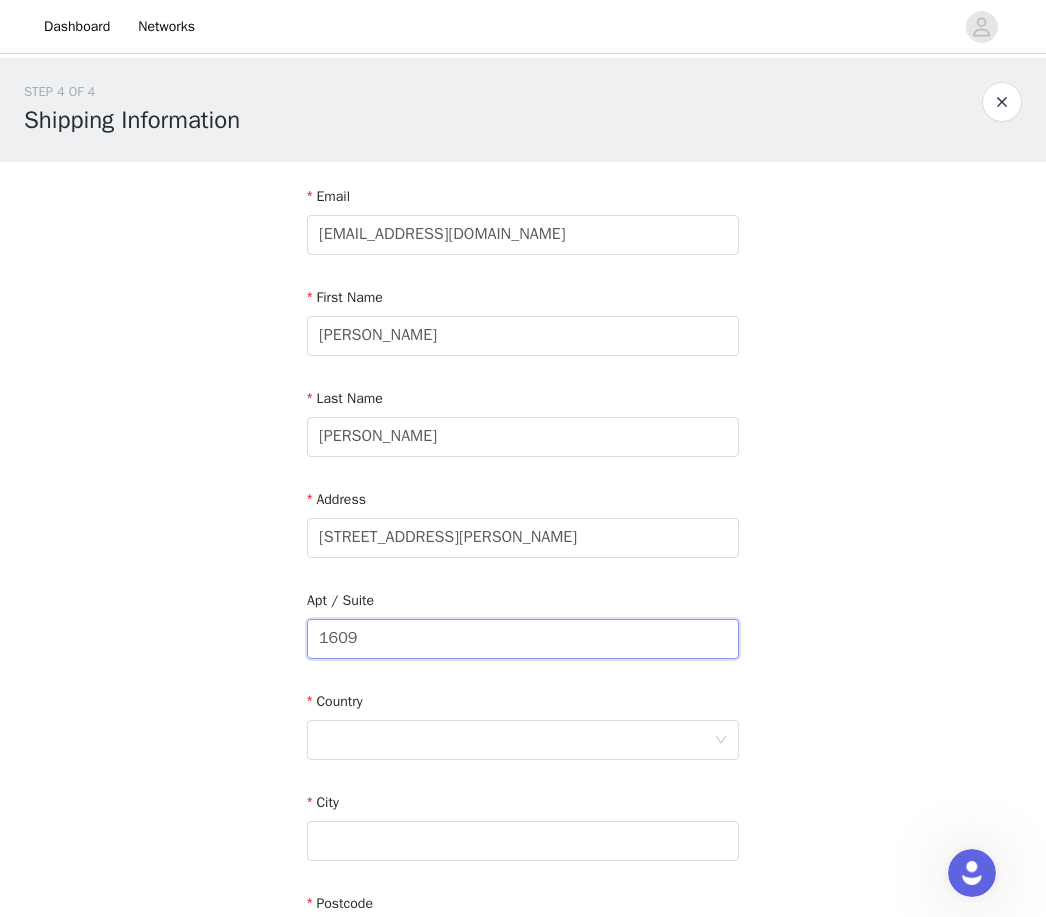click on "1609" at bounding box center (523, 639) 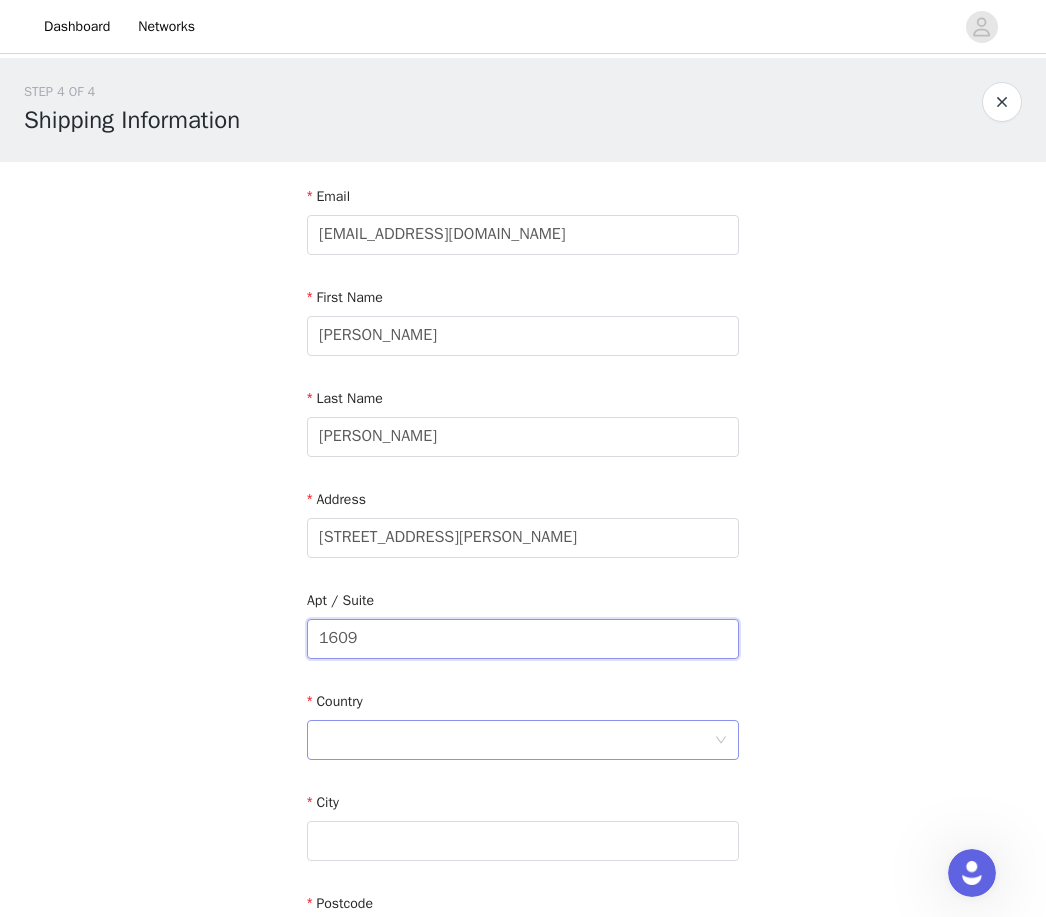 type on "1609" 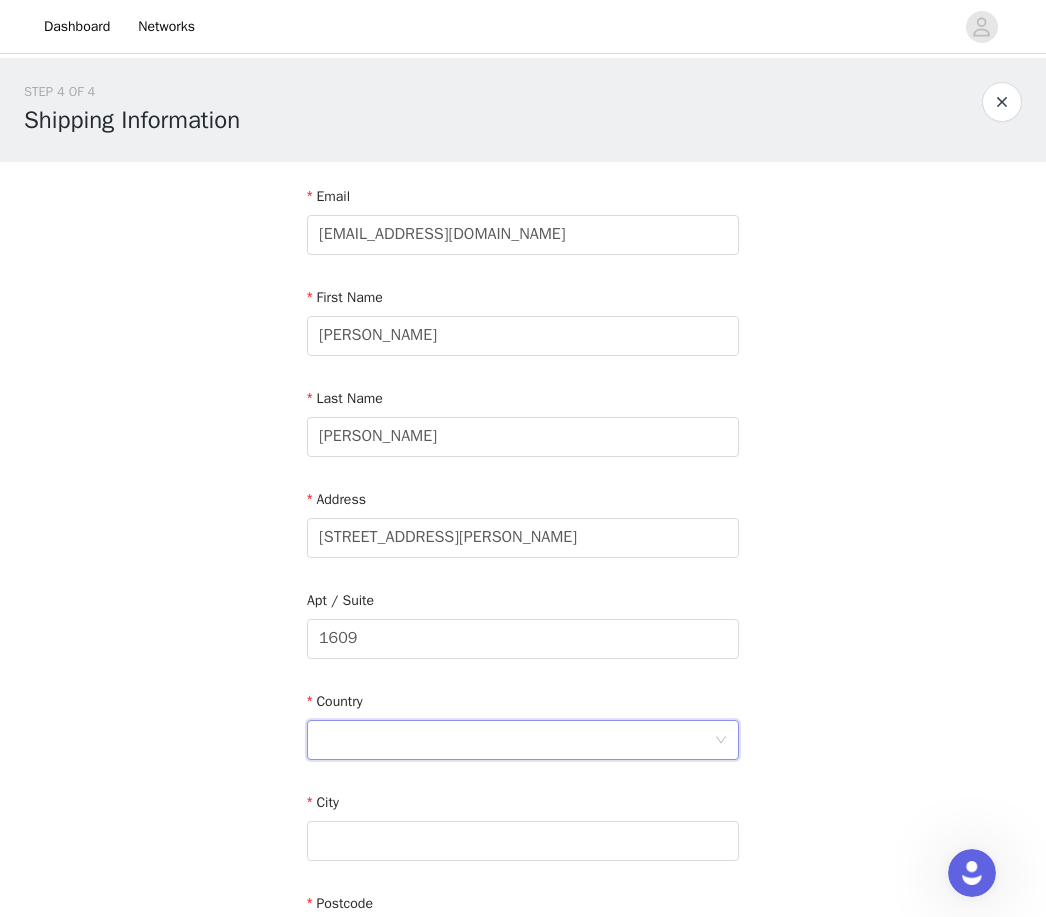 click at bounding box center [516, 740] 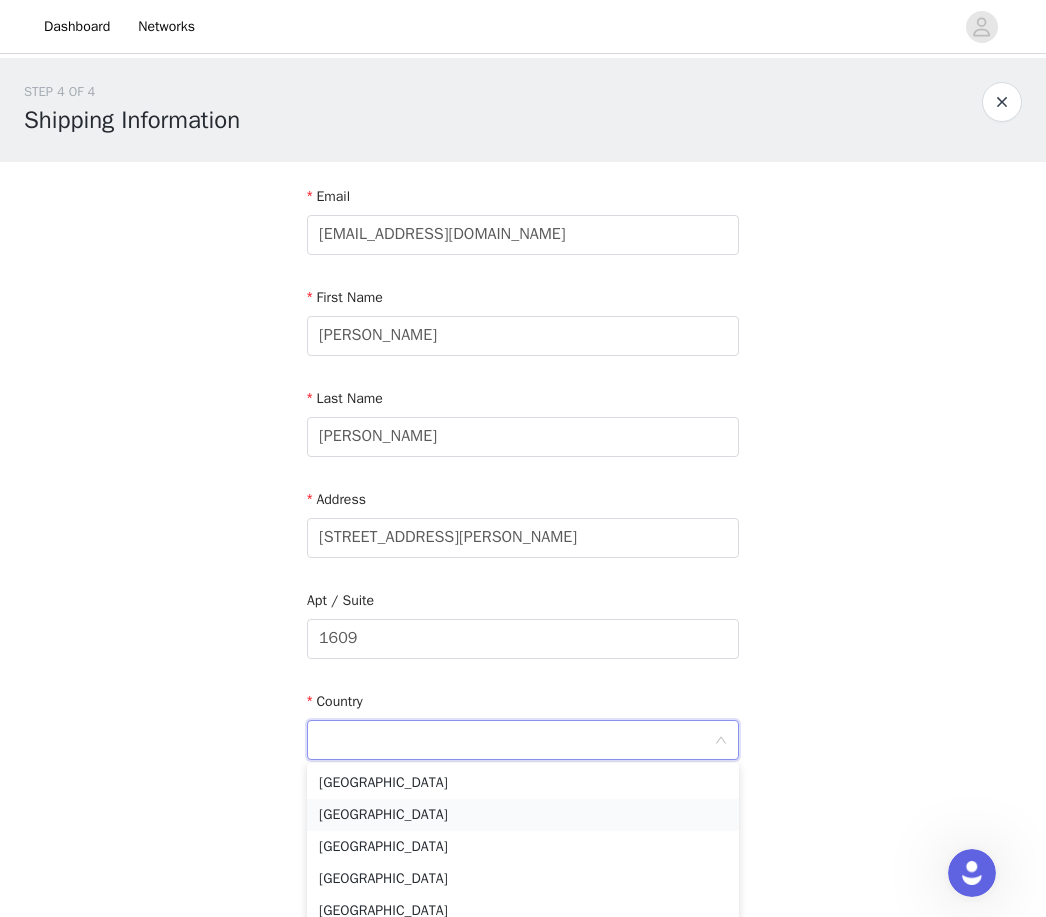 click on "[GEOGRAPHIC_DATA]" at bounding box center [523, 815] 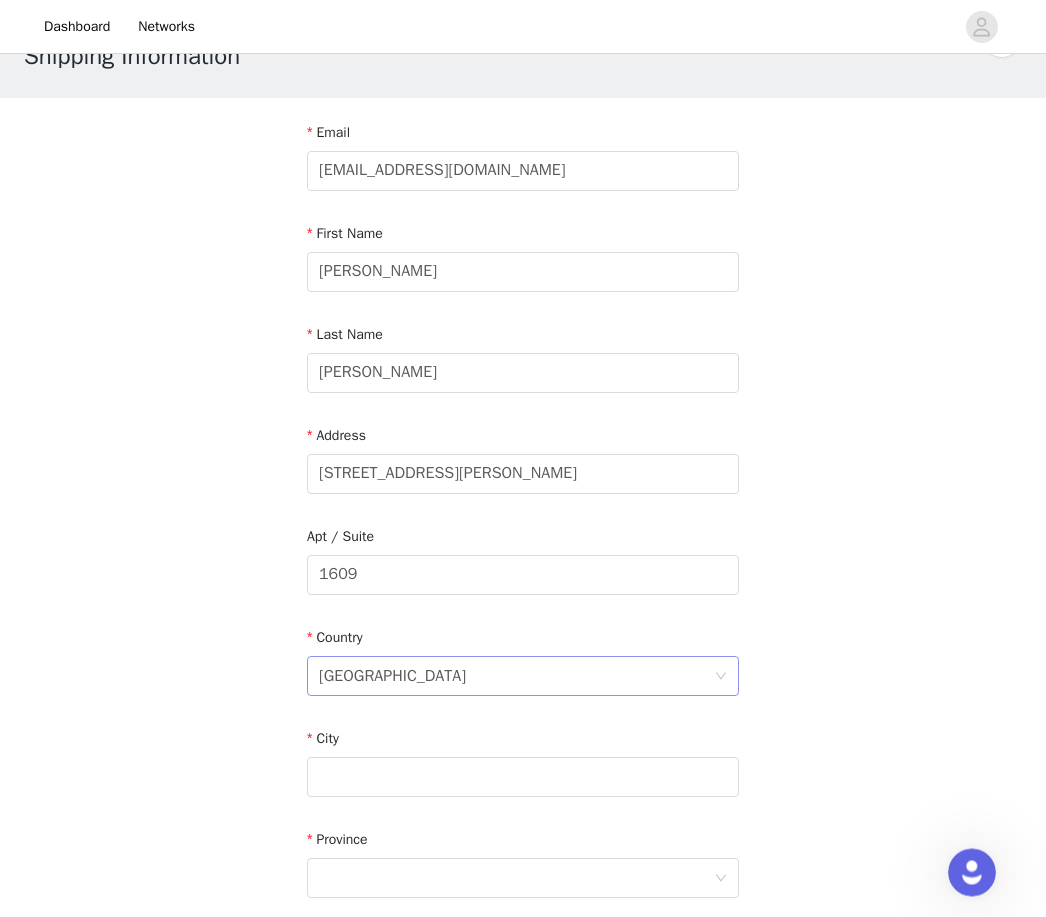 scroll, scrollTop: 75, scrollLeft: 0, axis: vertical 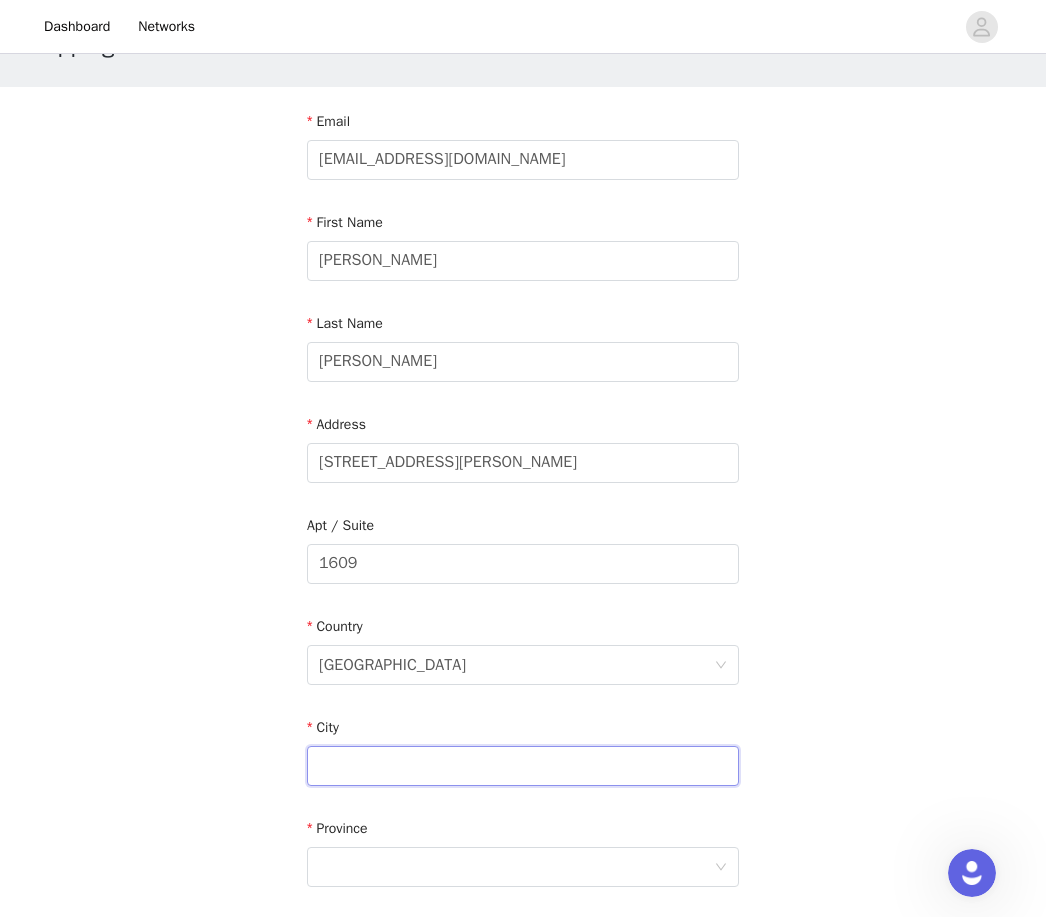 click at bounding box center (523, 766) 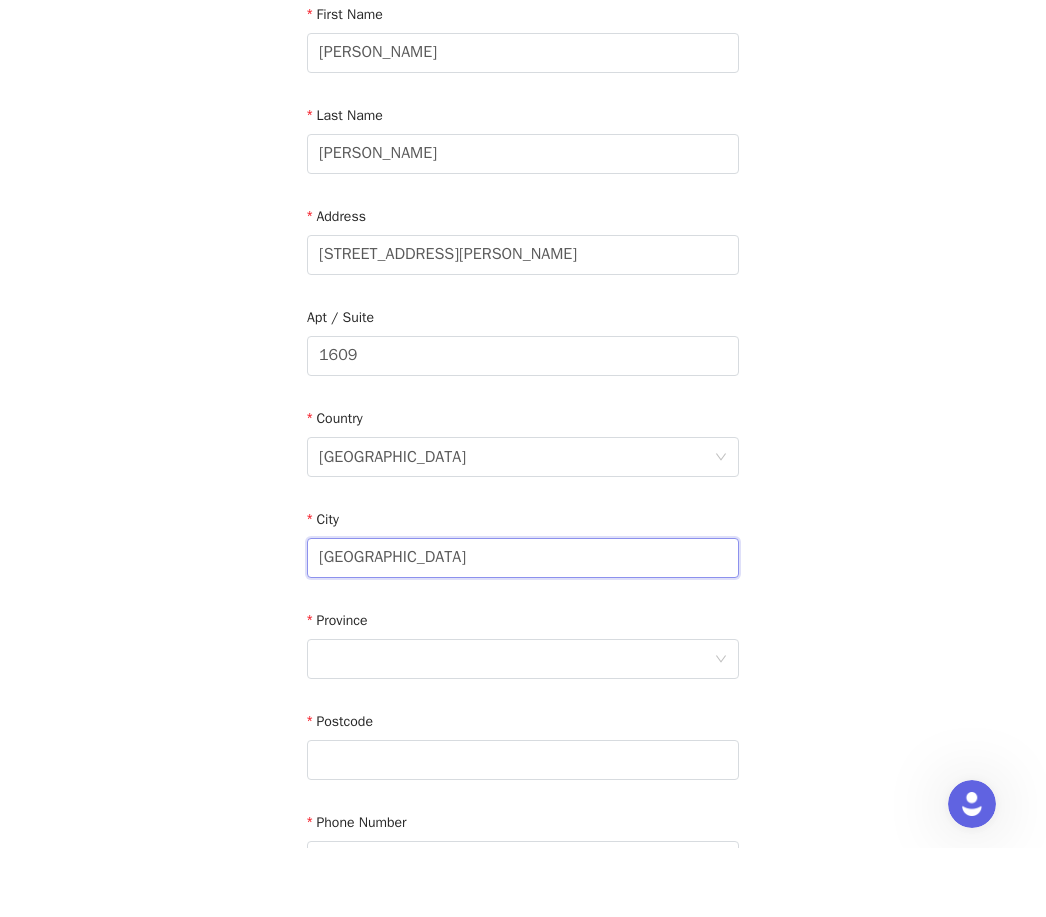 scroll, scrollTop: 246, scrollLeft: 0, axis: vertical 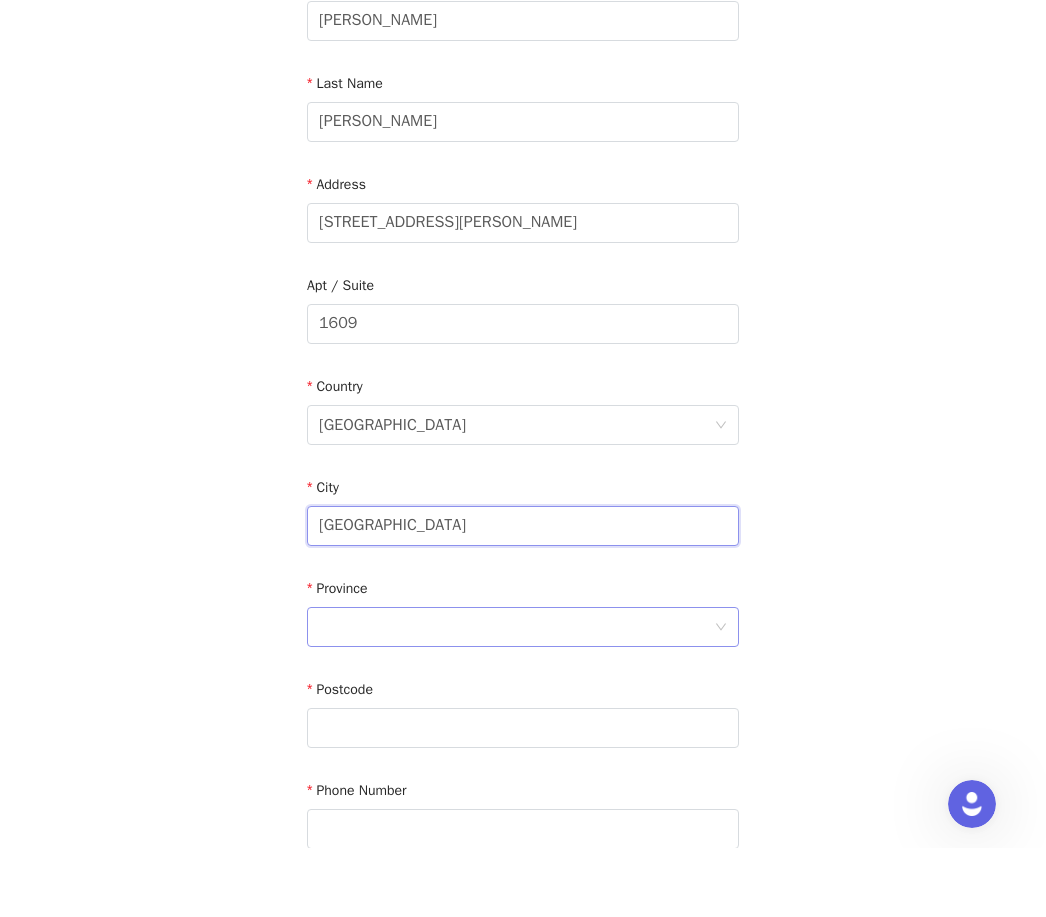 type on "[GEOGRAPHIC_DATA]" 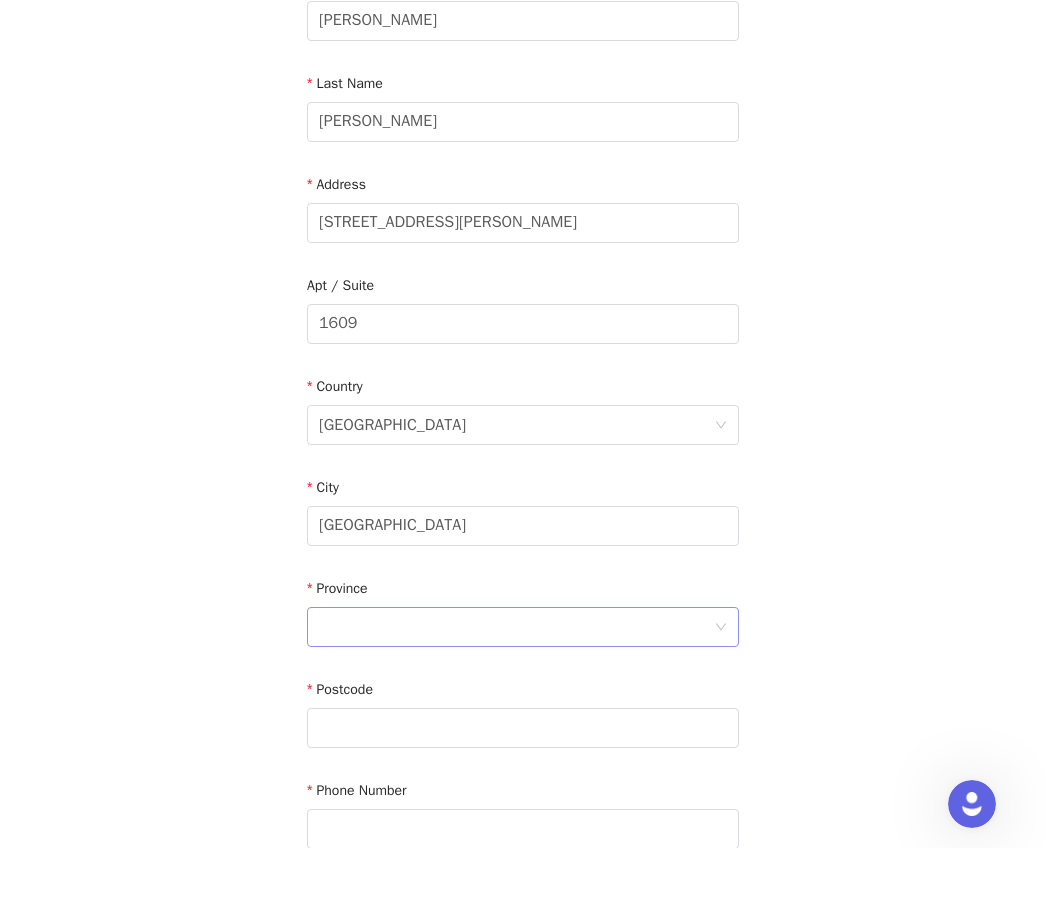 click at bounding box center (516, 696) 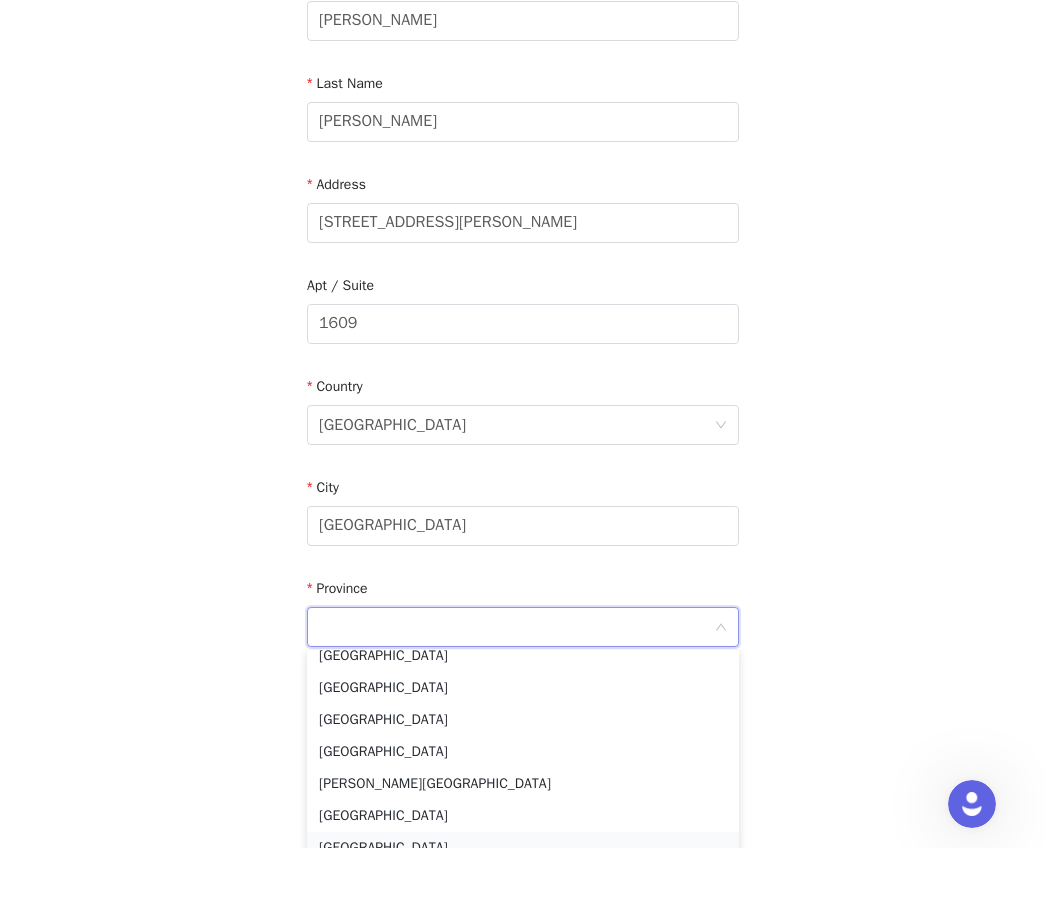 scroll, scrollTop: 174, scrollLeft: 0, axis: vertical 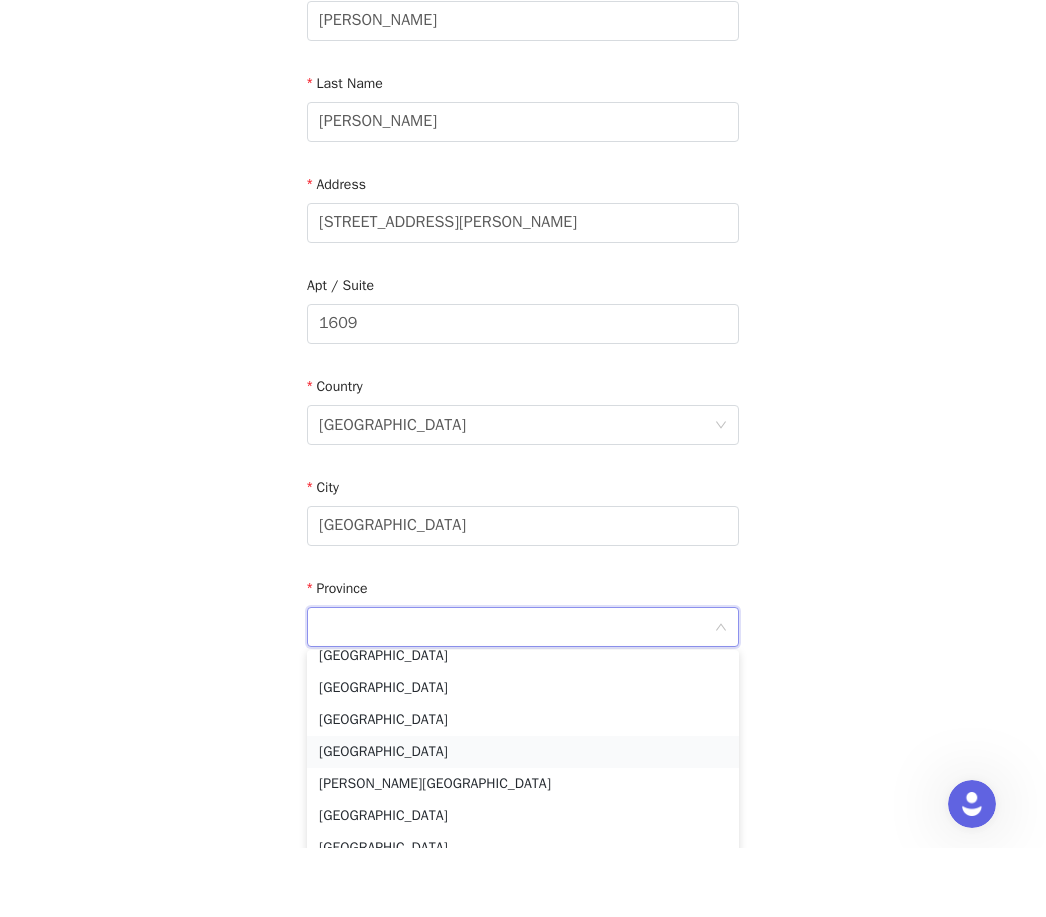 click on "[GEOGRAPHIC_DATA]" at bounding box center (523, 821) 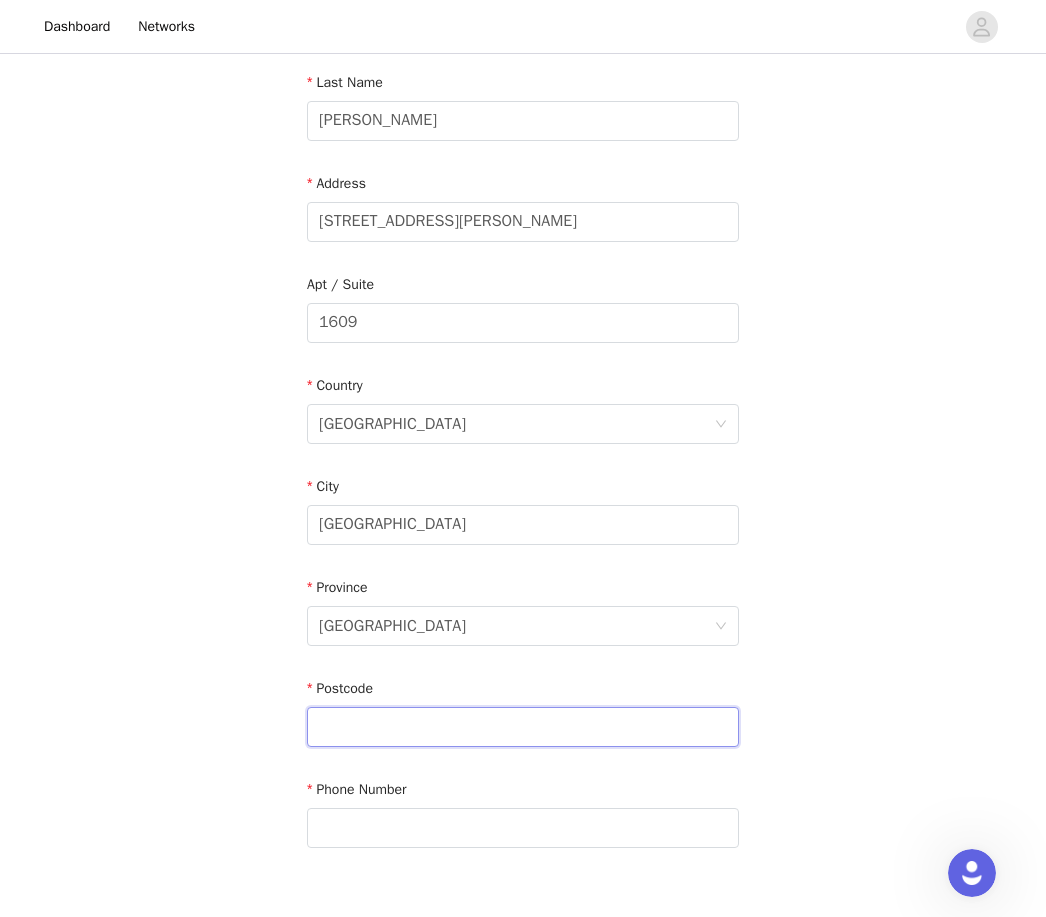 click at bounding box center [523, 727] 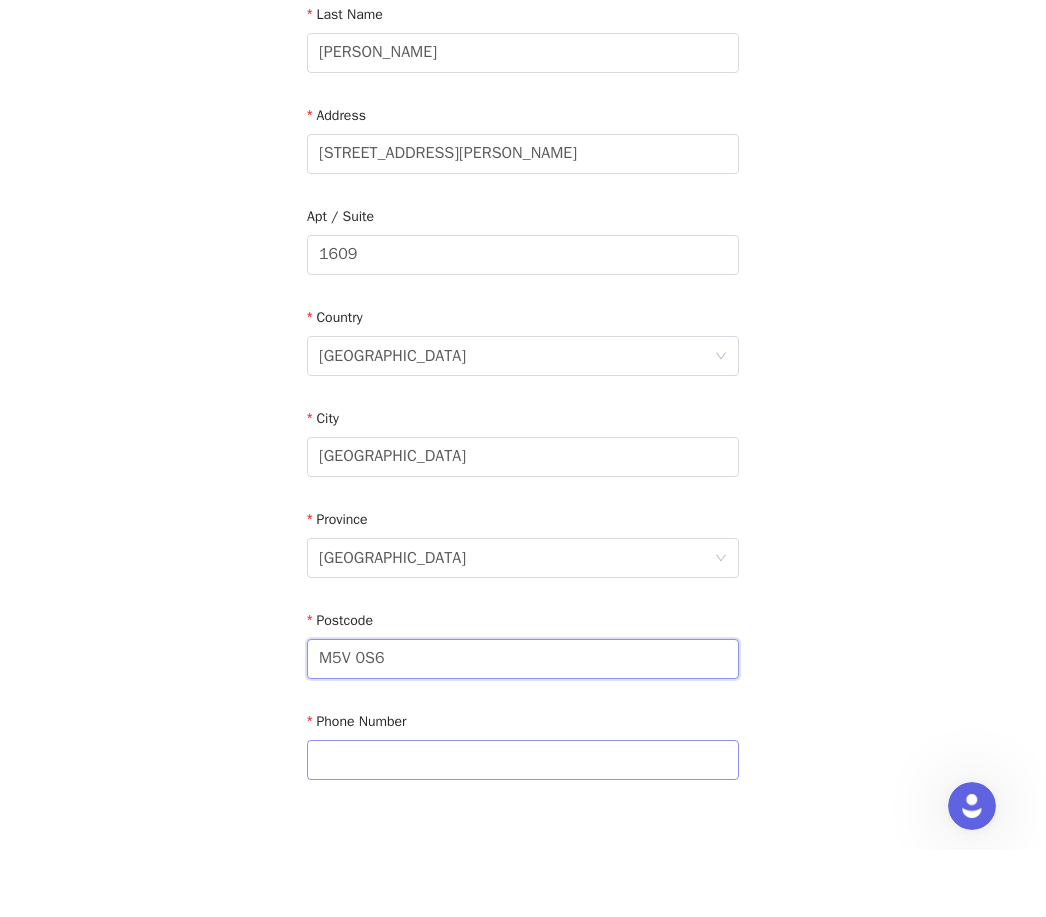 scroll, scrollTop: 397, scrollLeft: 0, axis: vertical 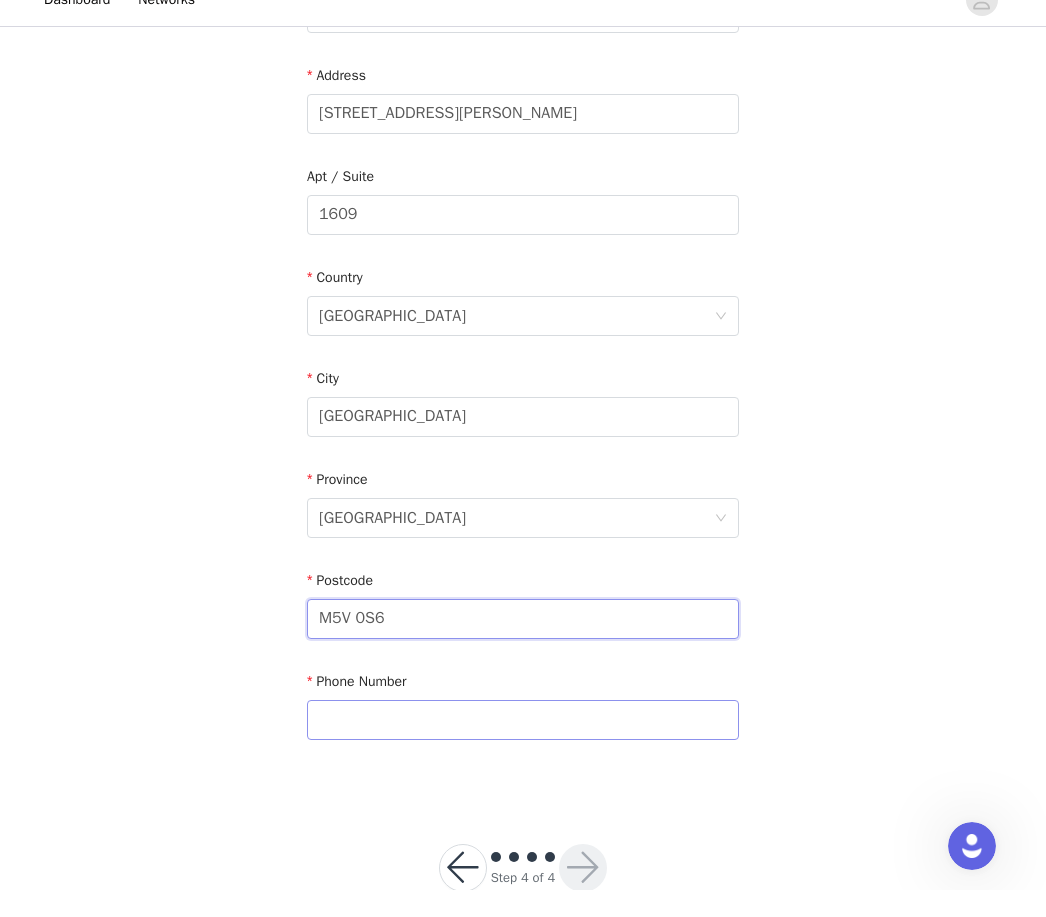 type on "M5V 0S6" 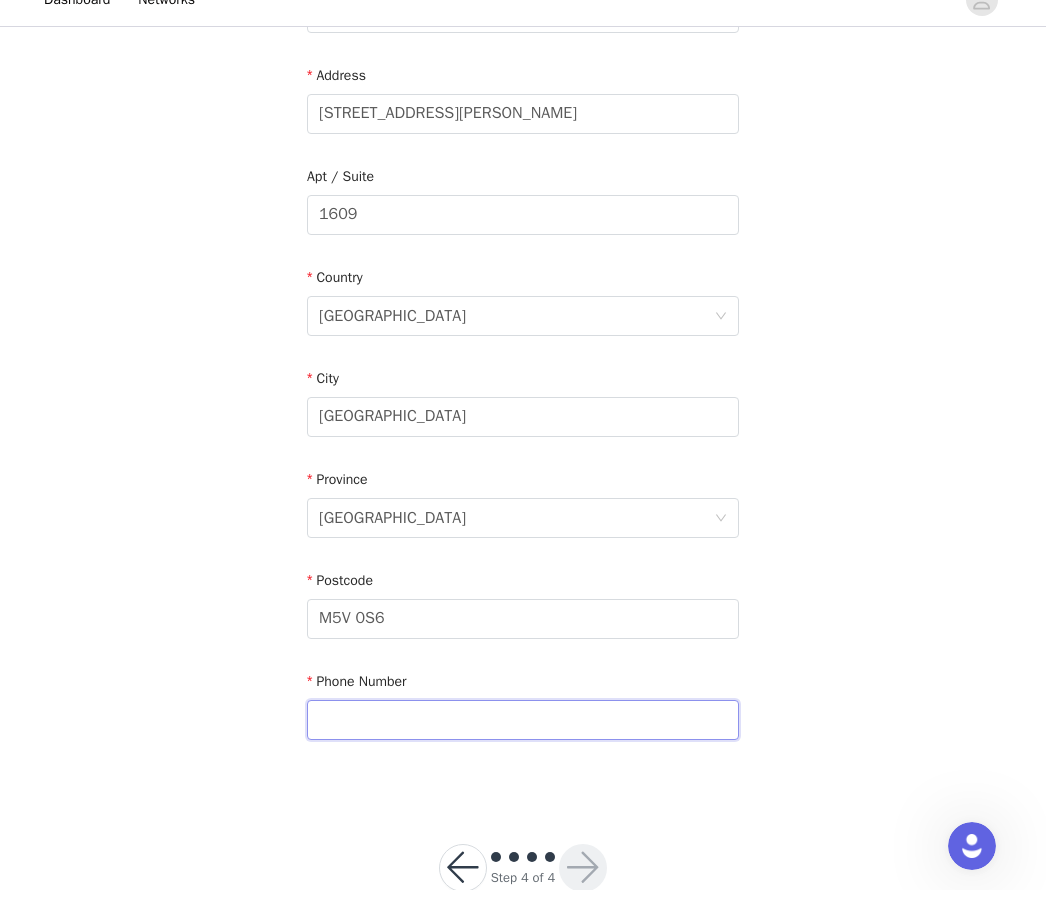 click at bounding box center [523, 747] 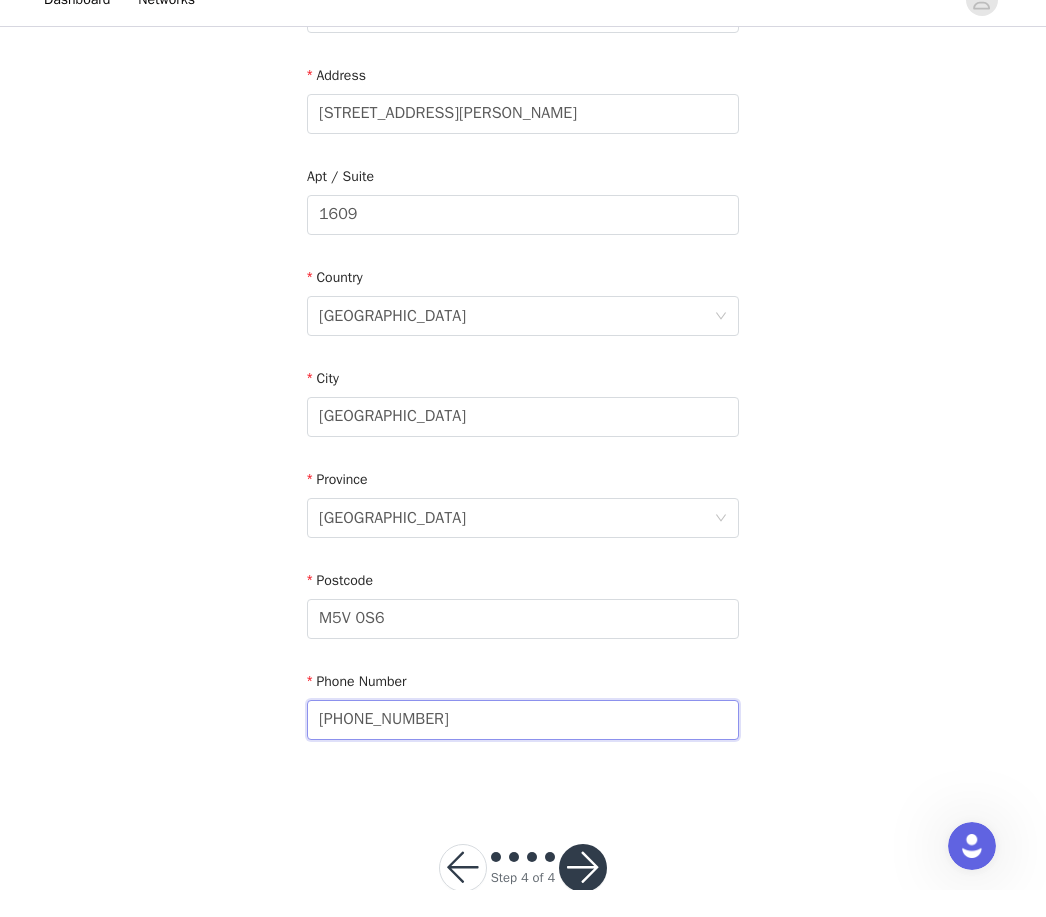 click on "[PHONE_NUMBER]" at bounding box center [523, 747] 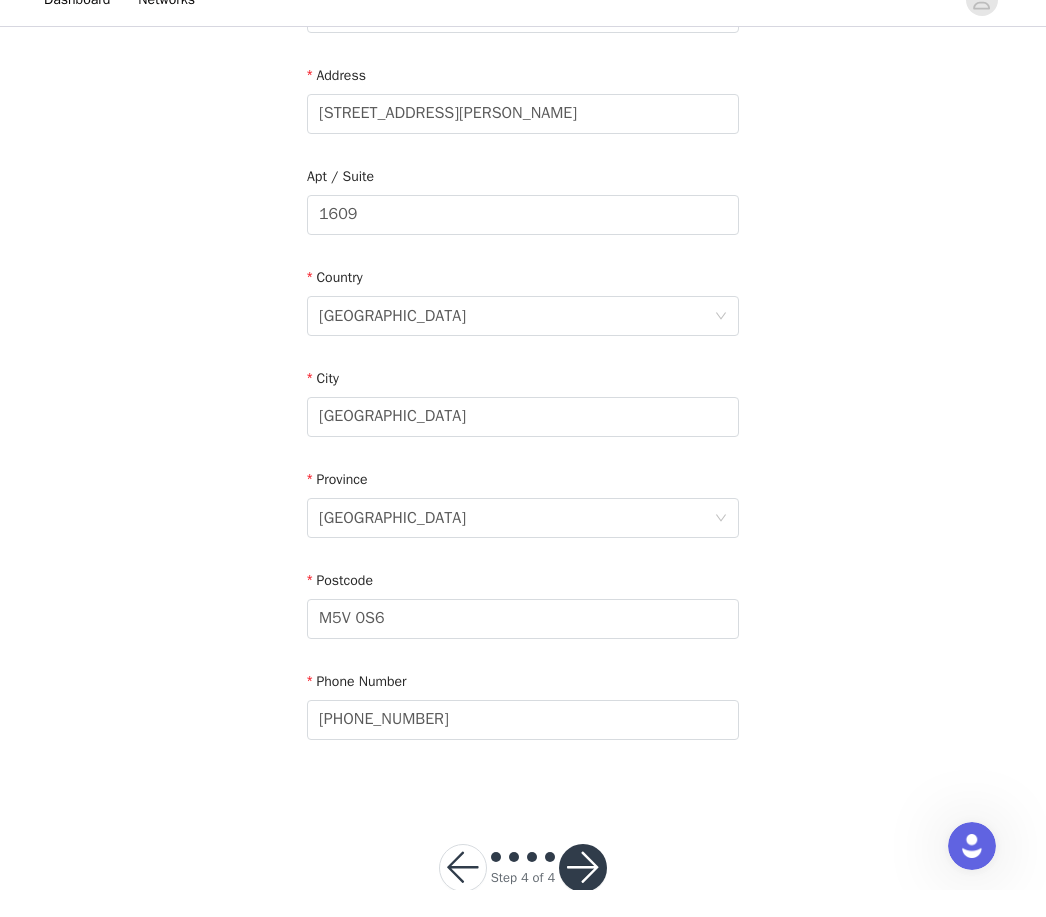 click at bounding box center [583, 895] 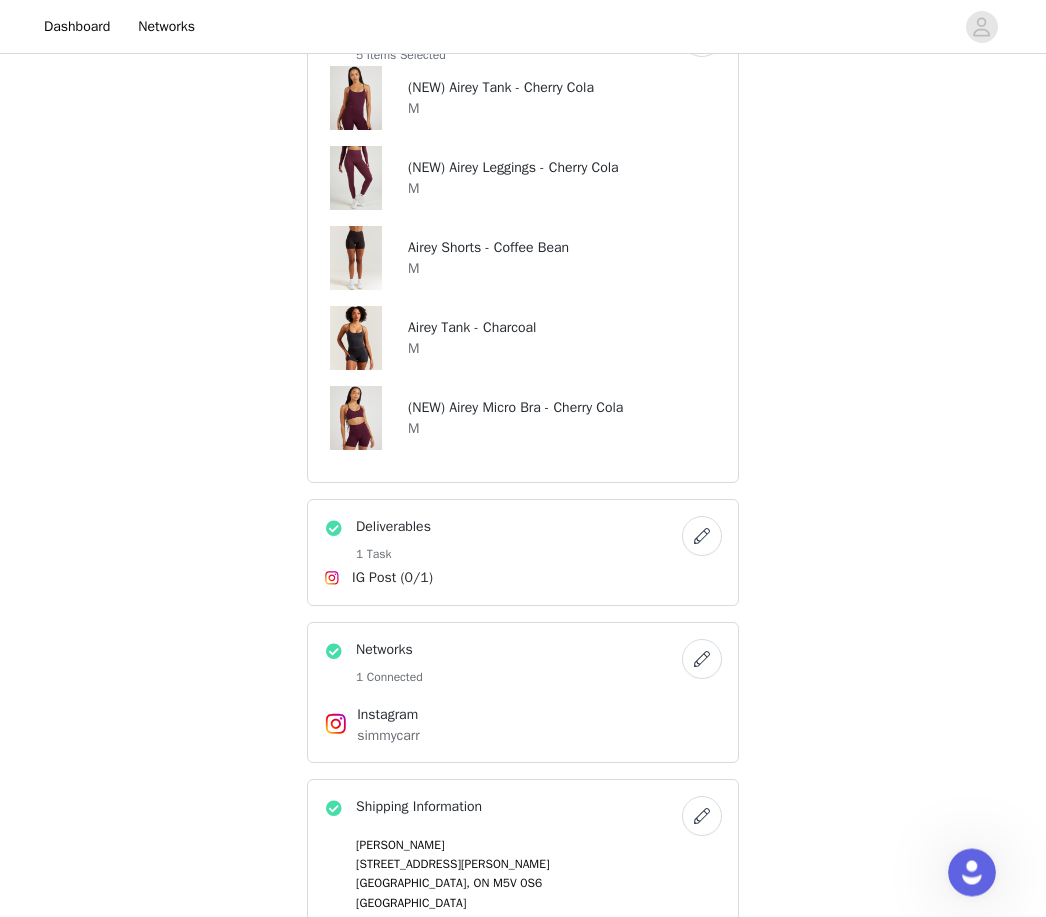 scroll, scrollTop: 964, scrollLeft: 0, axis: vertical 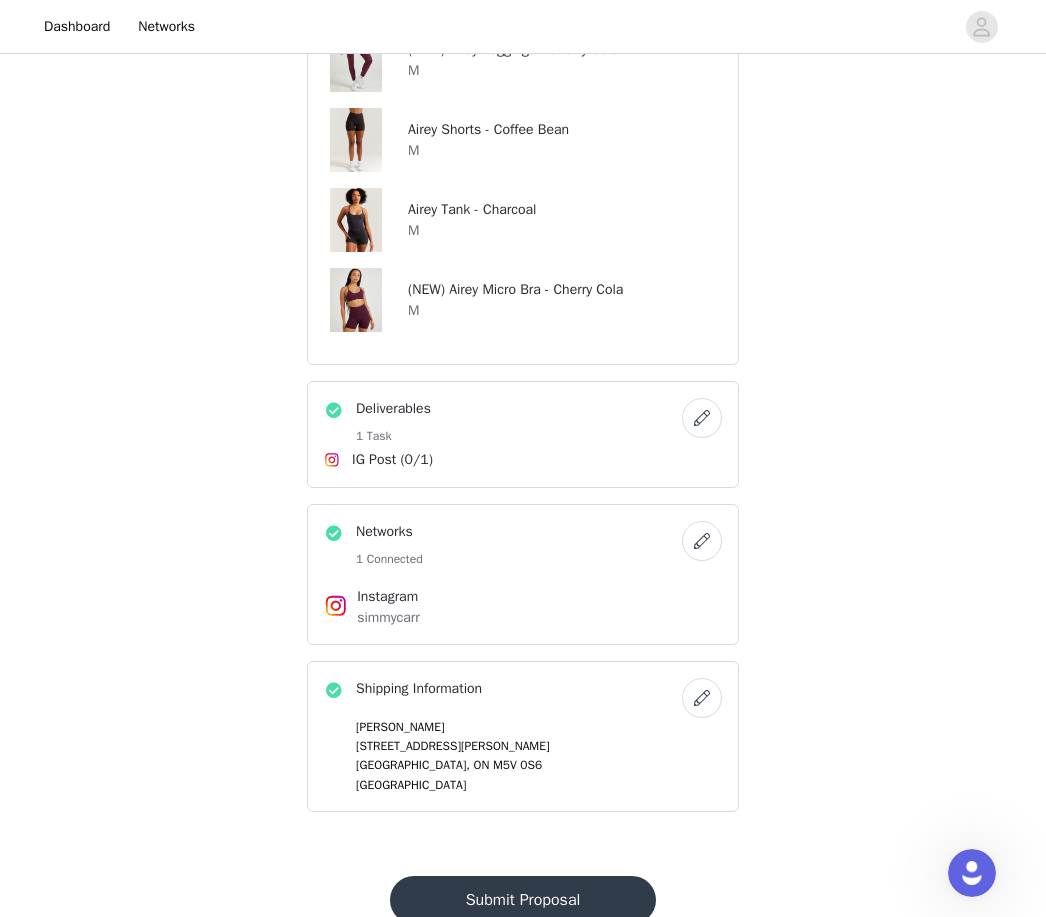click on "Submit Proposal" at bounding box center (523, 900) 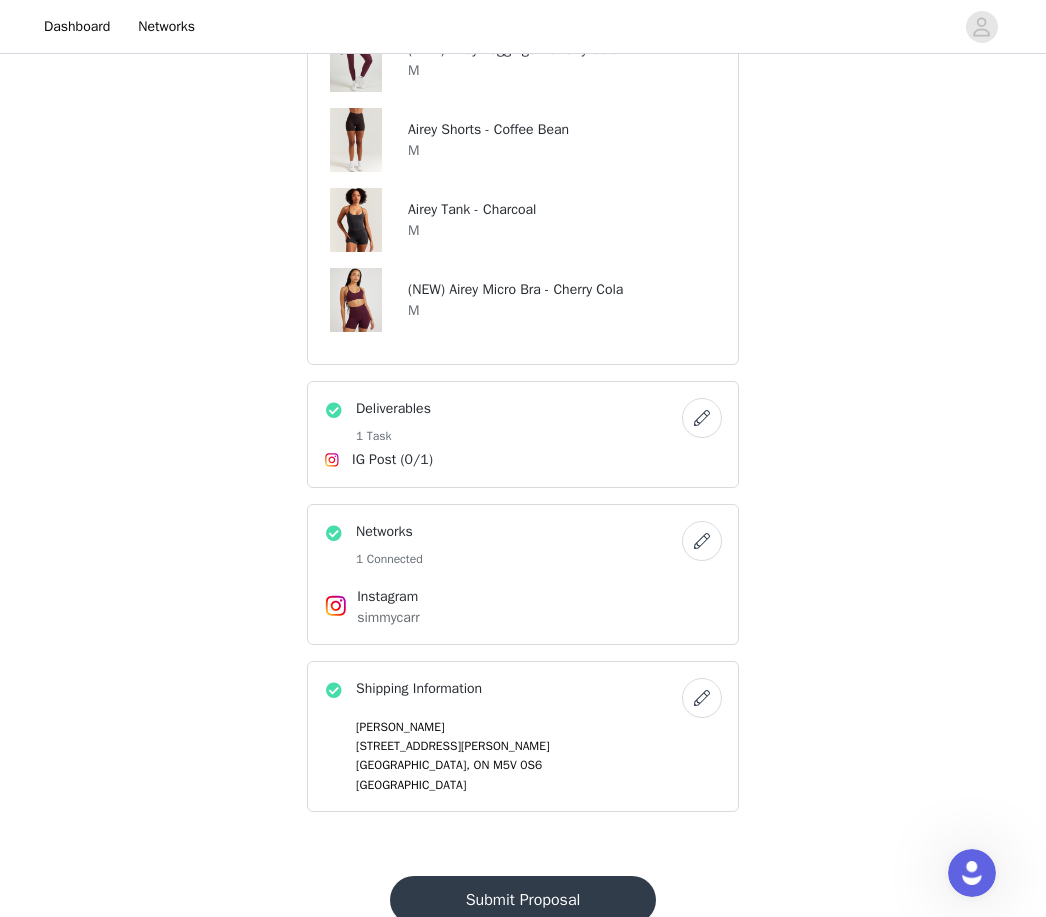 scroll, scrollTop: 0, scrollLeft: 0, axis: both 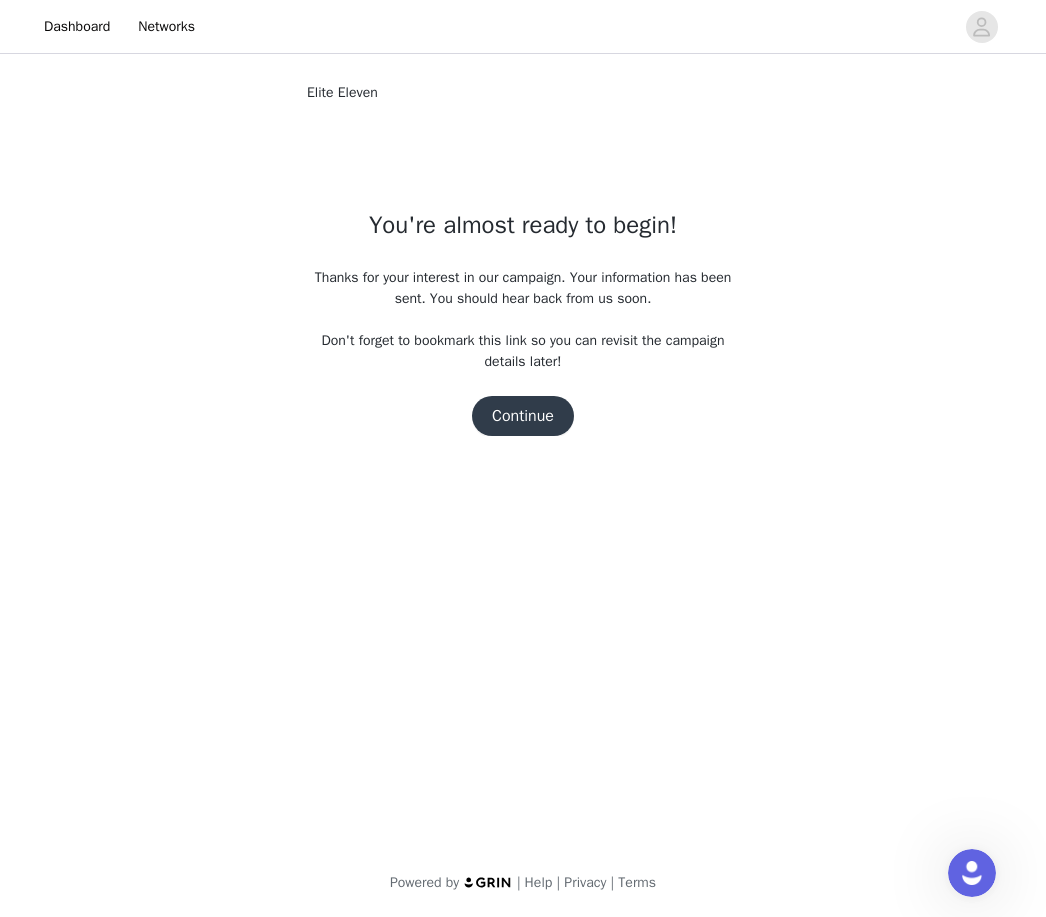 click on "Continue" at bounding box center (523, 416) 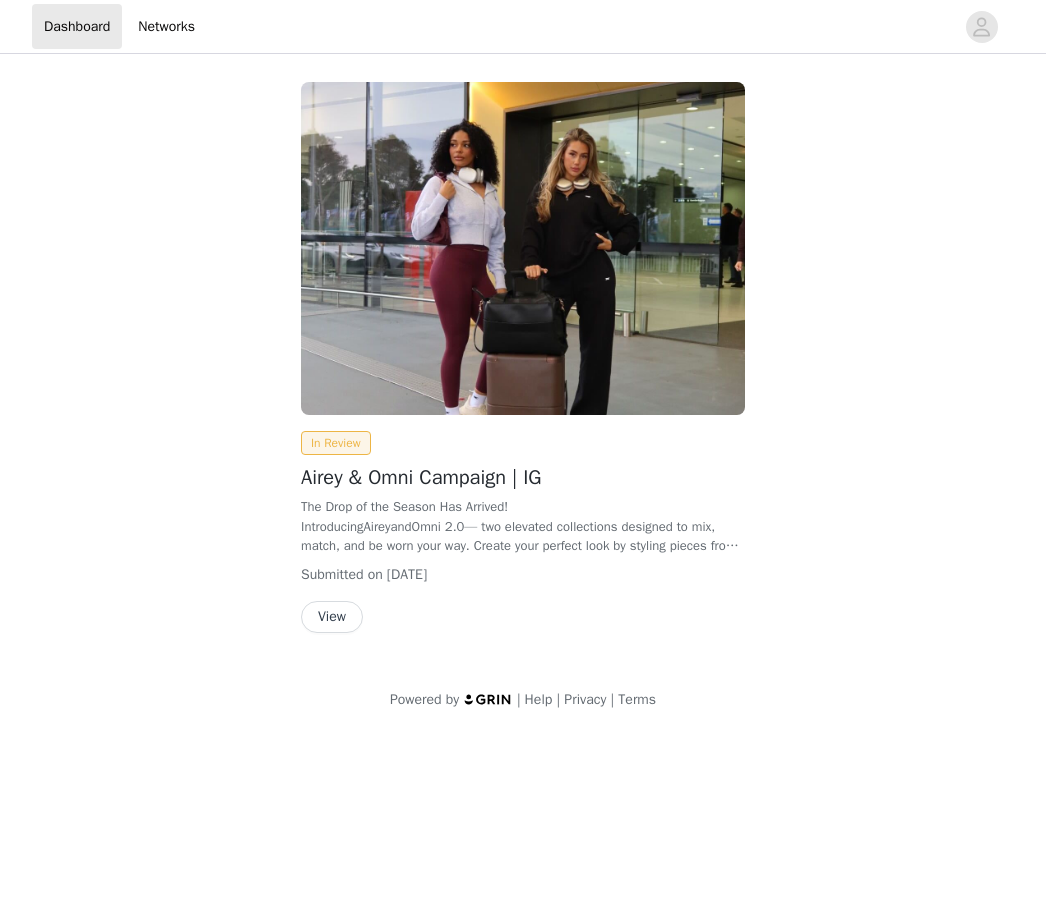 scroll, scrollTop: 0, scrollLeft: 0, axis: both 